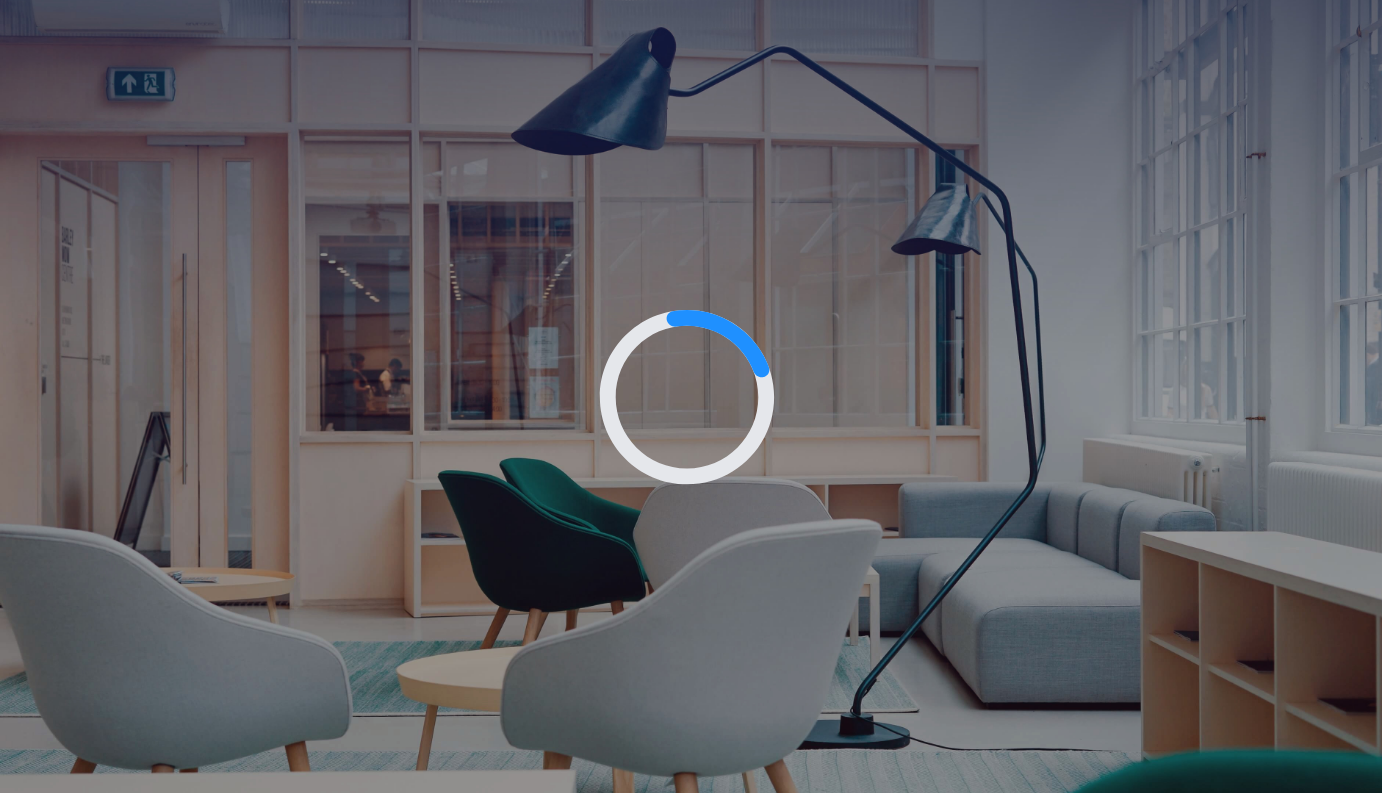 scroll, scrollTop: 0, scrollLeft: 0, axis: both 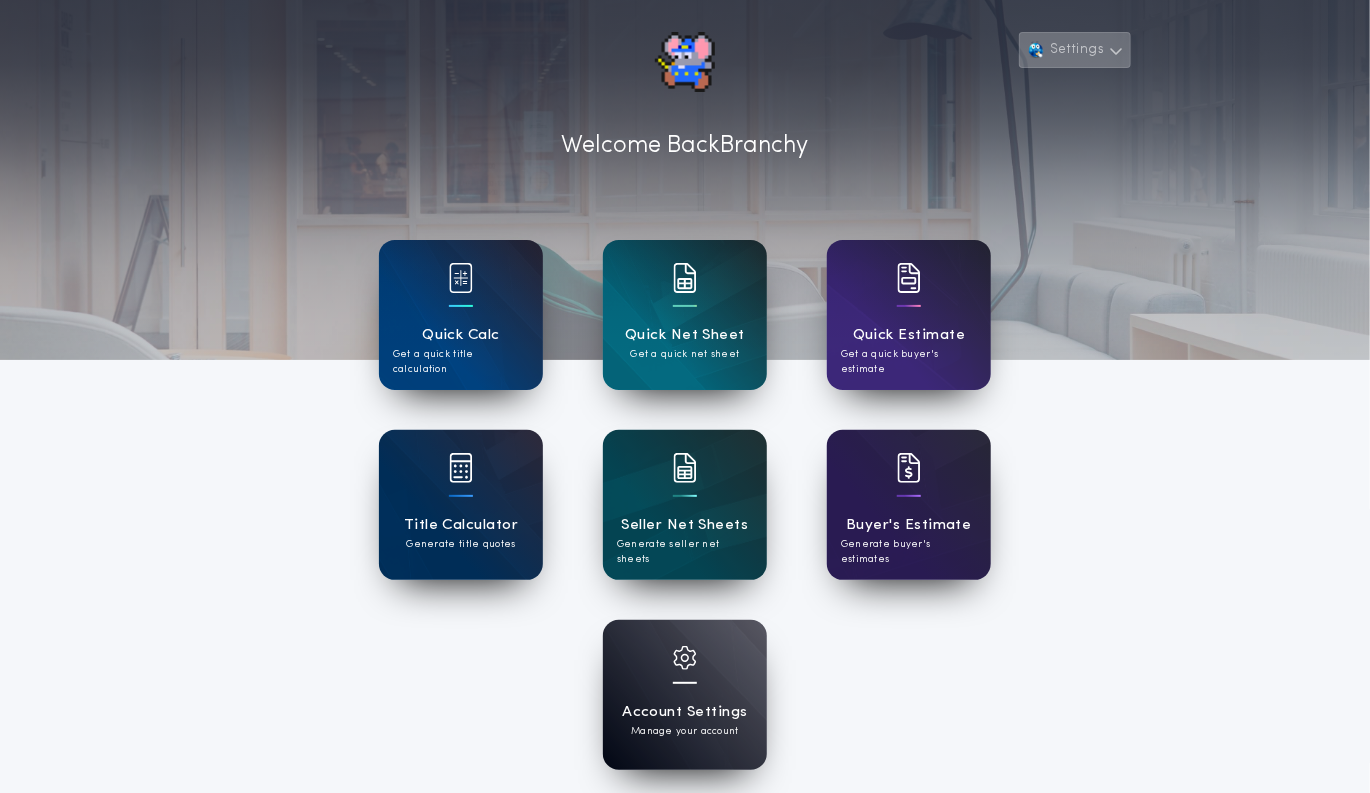 click on "Settings" at bounding box center (1075, 50) 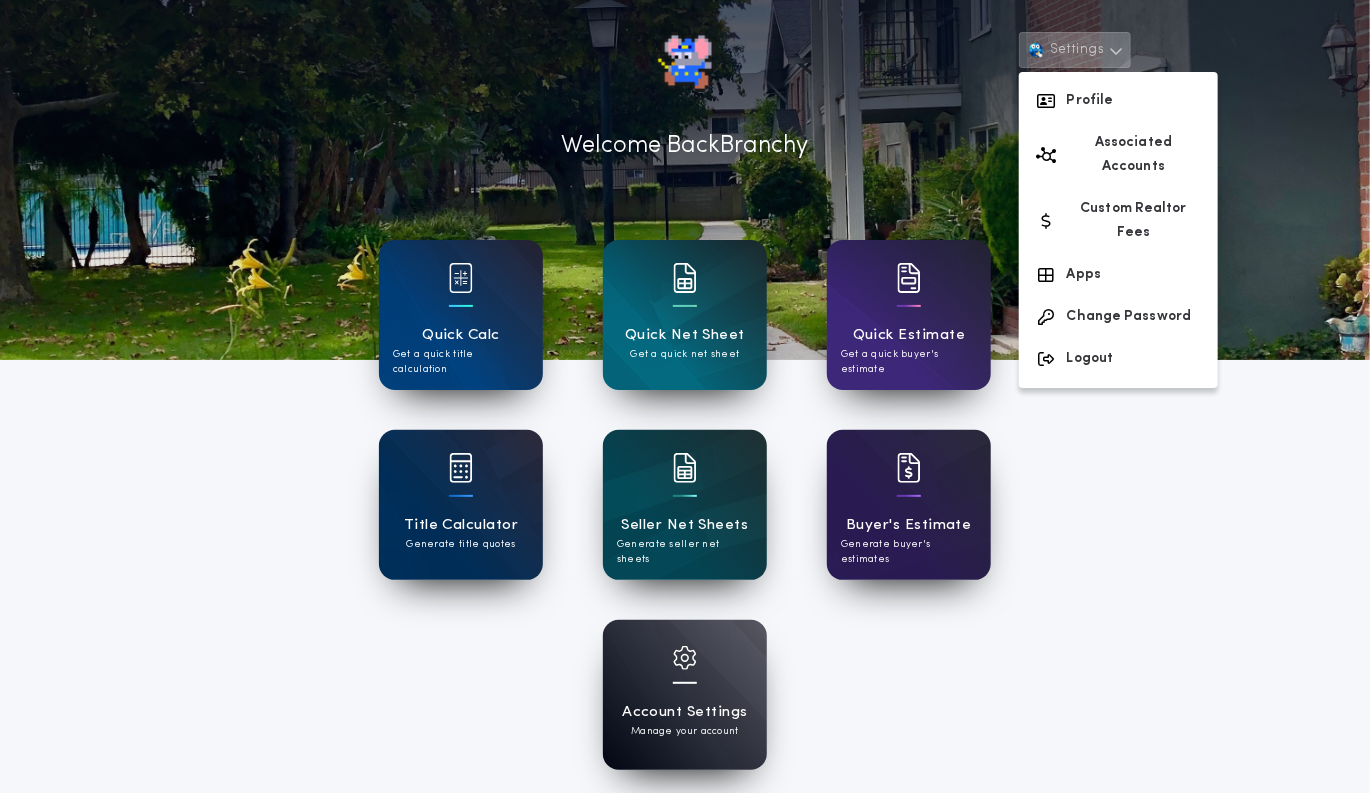 click on "Settings Profile Associated Accounts Custom Realtor Fees Apps Change Password Logout Welcome Back  Branchy Quick Calc Get a quick title calculation Quick Net Sheet Get a quick net sheet Quick Estimate Get a quick buyer's estimate Title Calculator Generate title quotes Seller Net Sheets Generate seller net sheets Buyer's Estimate Generate buyer's estimates Account Settings Manage your account Powered by  © All rights reserved.  24|Seven Fees Privacy Policy Terms of Service Support DISCLAIMER: This estimate is provided for informational purposes only. 24|Seven Fees, a product of Viking Sasquatch, LLC, makes no guarantees about accuracy or completeness. All estimates are provided “AS IS” without warranty of any kind. Final costs may vary based on location, transaction details, and other factors. Verify all fees with your local title agency. Visit   https://www.24sevenfees.com/terms   for complete terms. © [ 2025 ] Viking Sasquatch, LLC. 3.8.0" at bounding box center [685, 522] 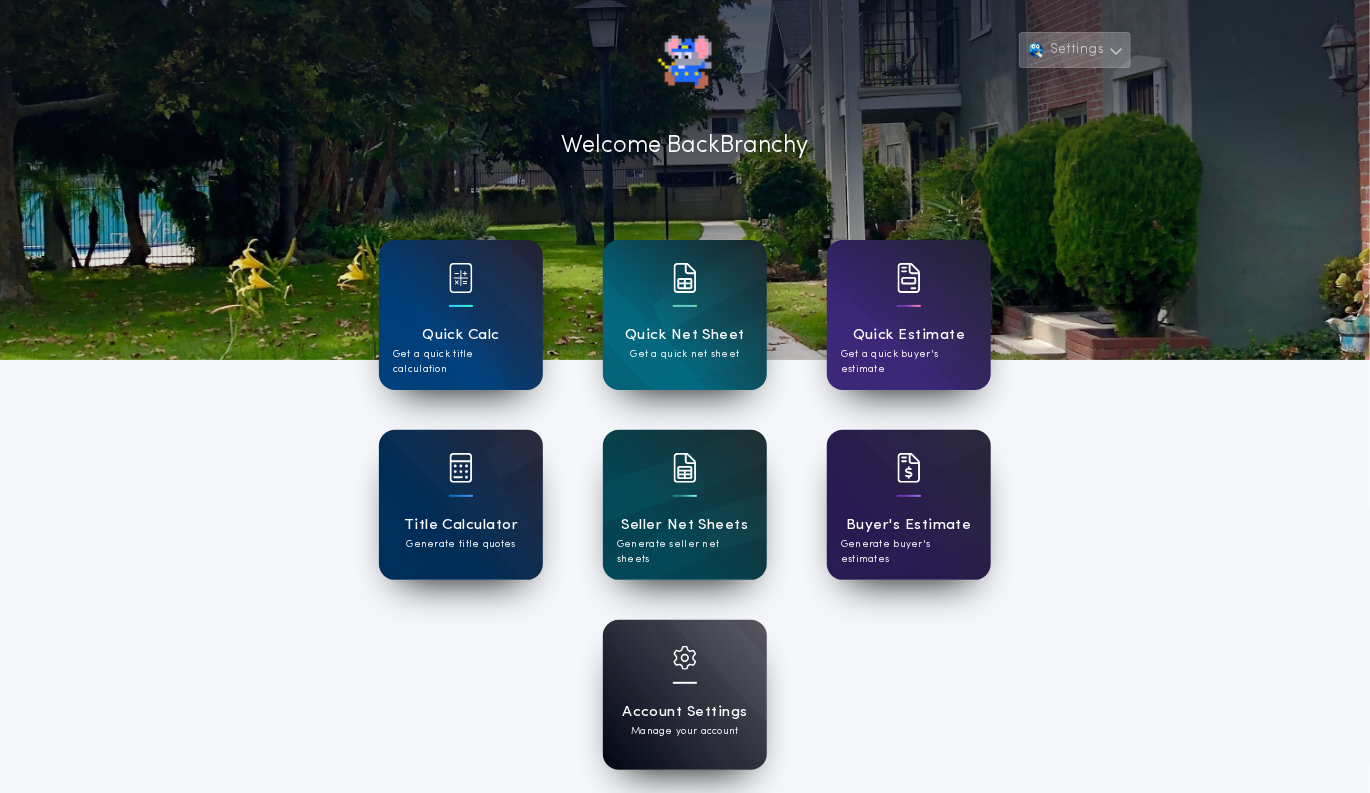 click on "Settings" at bounding box center (1075, 50) 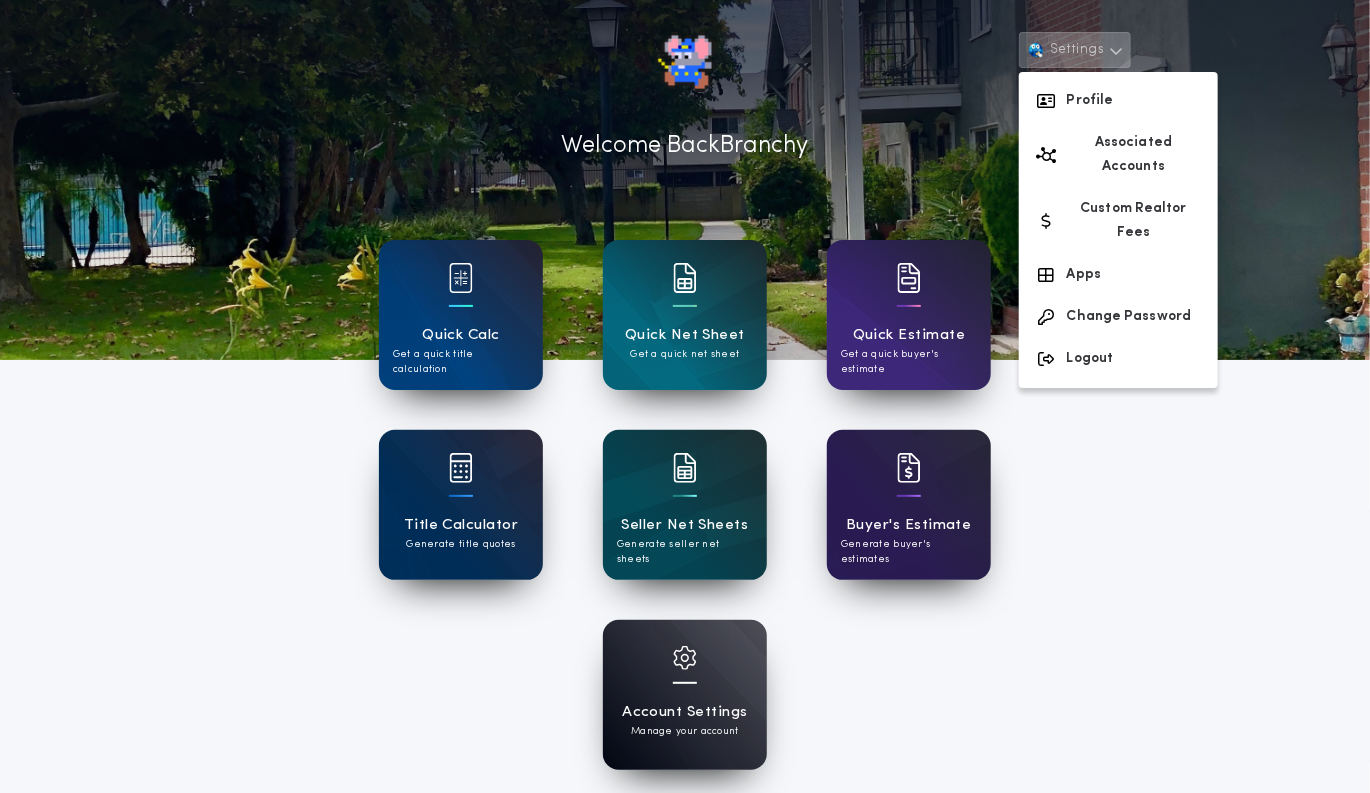 click at bounding box center (685, 671) 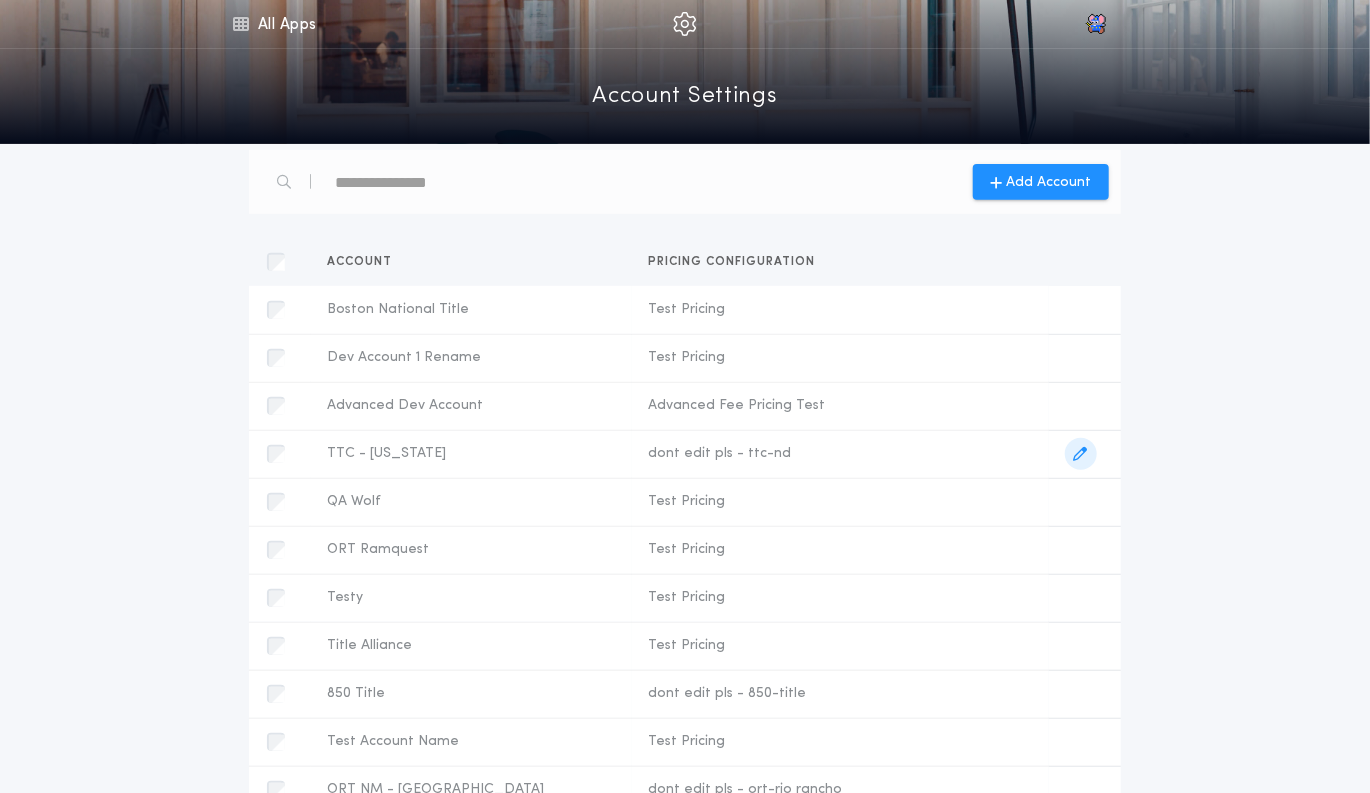 scroll, scrollTop: 0, scrollLeft: 0, axis: both 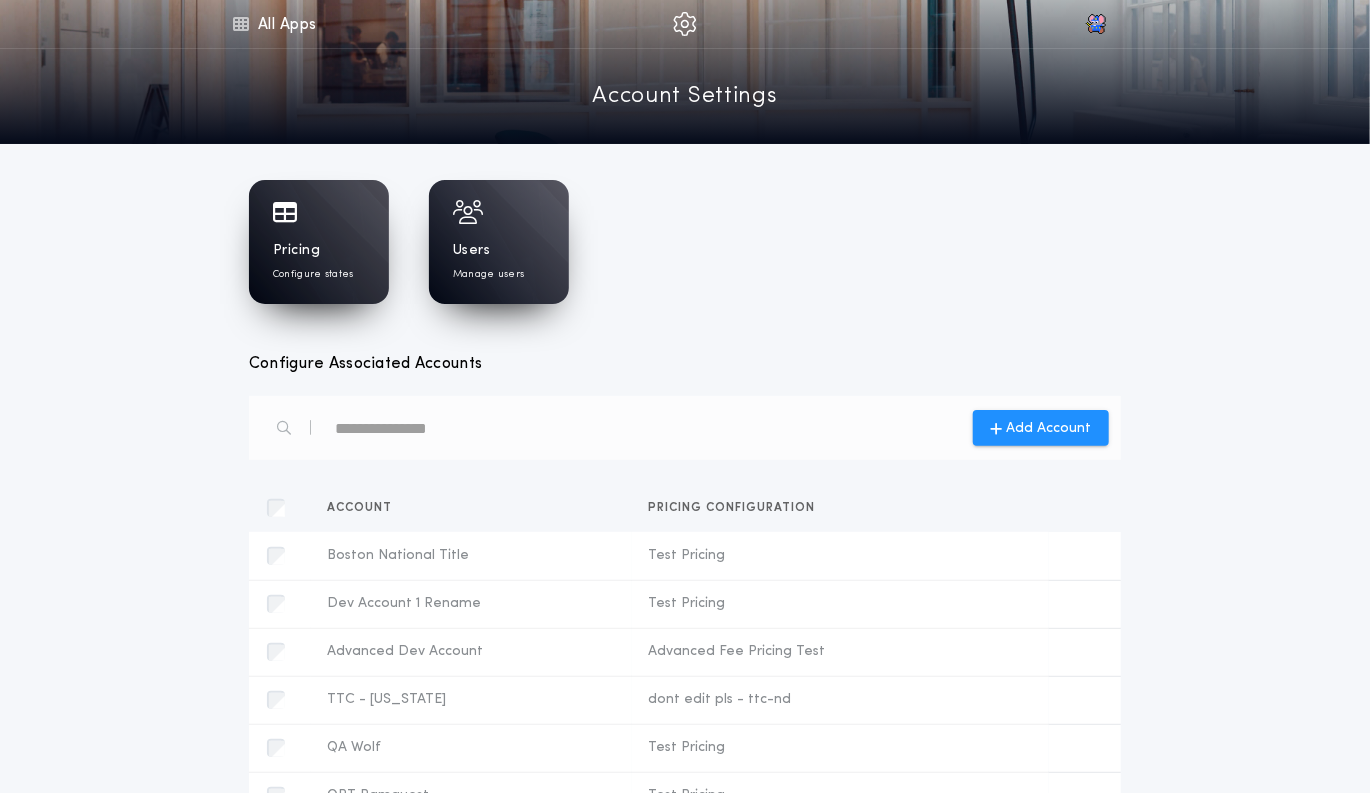 click on "Pricing" at bounding box center [296, 251] 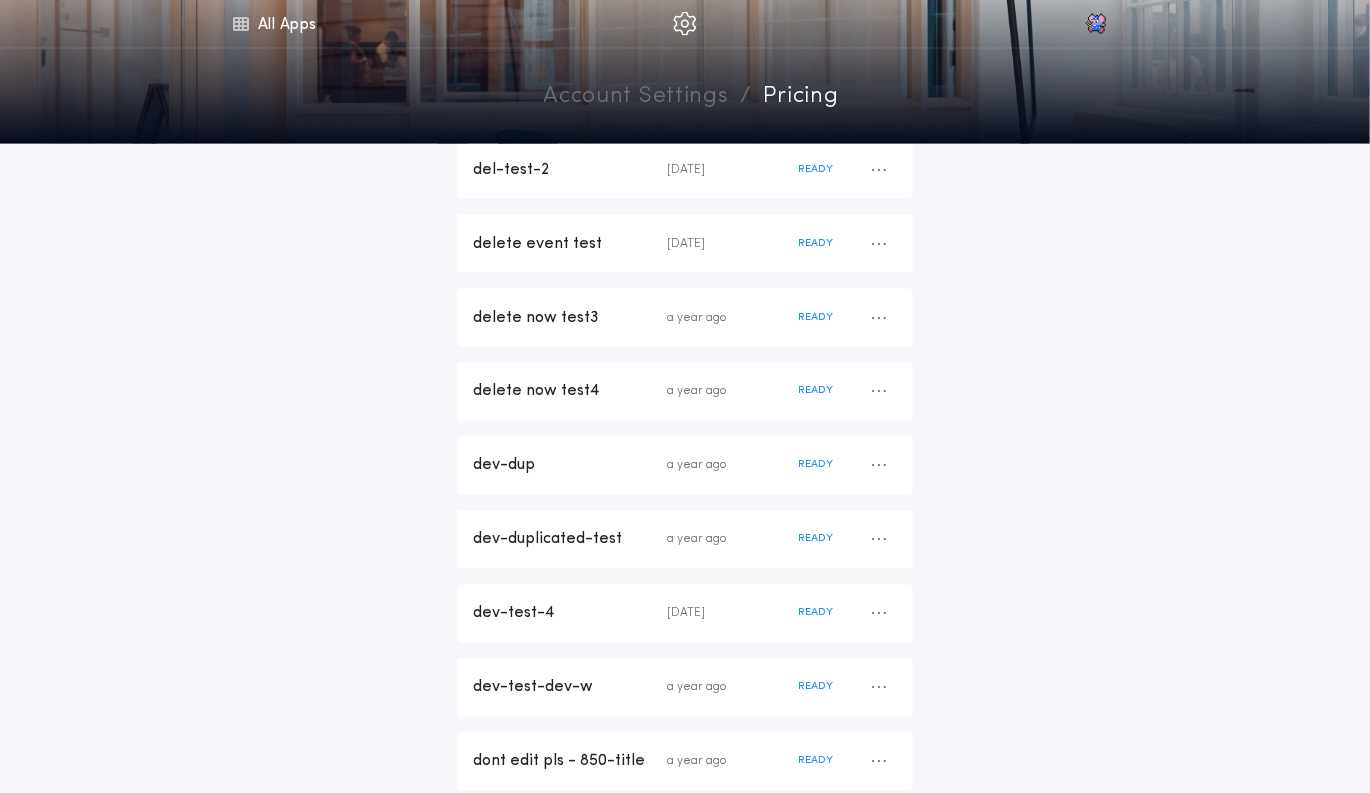 scroll, scrollTop: 1610, scrollLeft: 0, axis: vertical 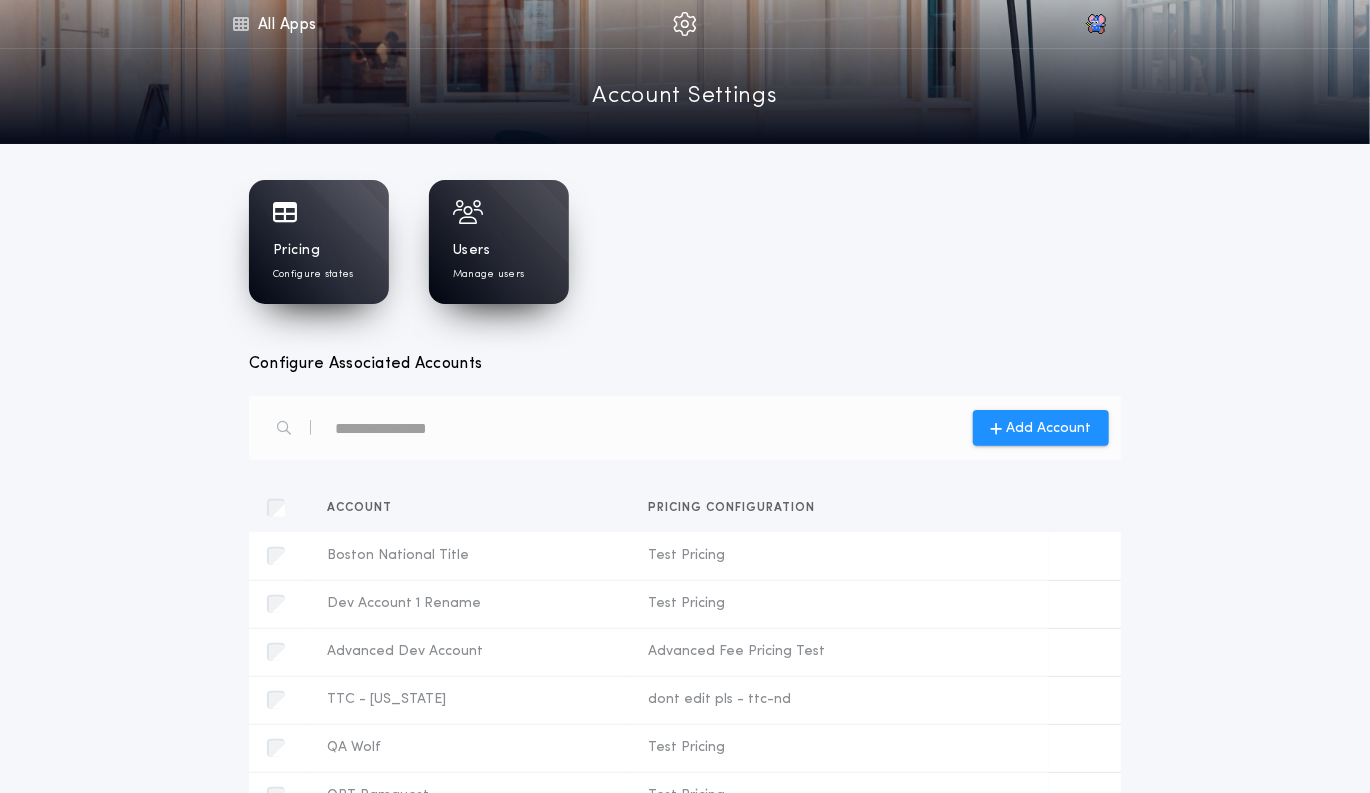 click on "Users" at bounding box center [471, 251] 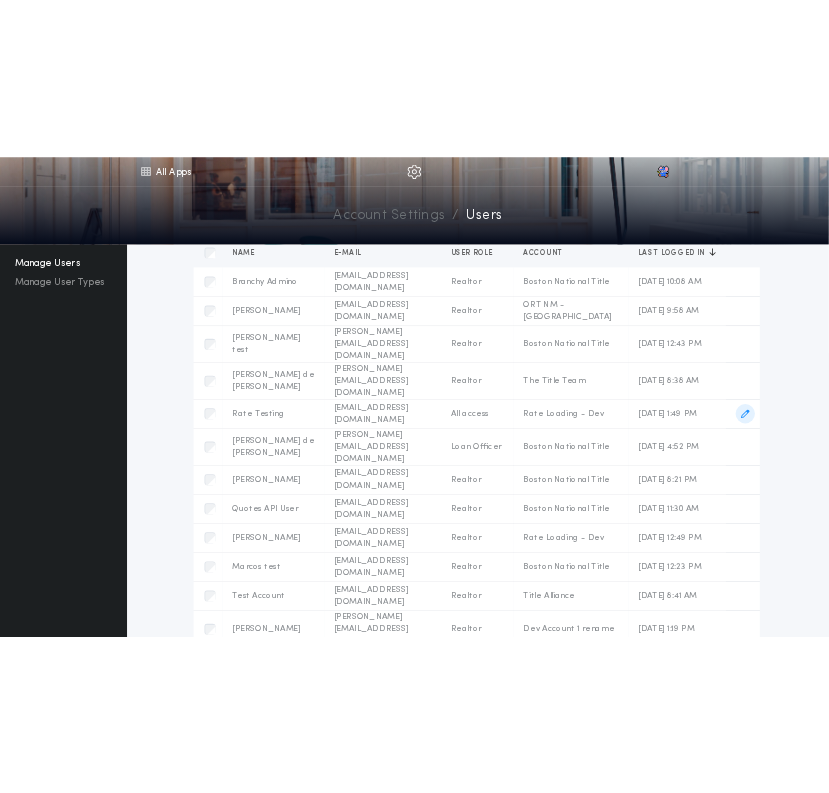 scroll, scrollTop: 0, scrollLeft: 0, axis: both 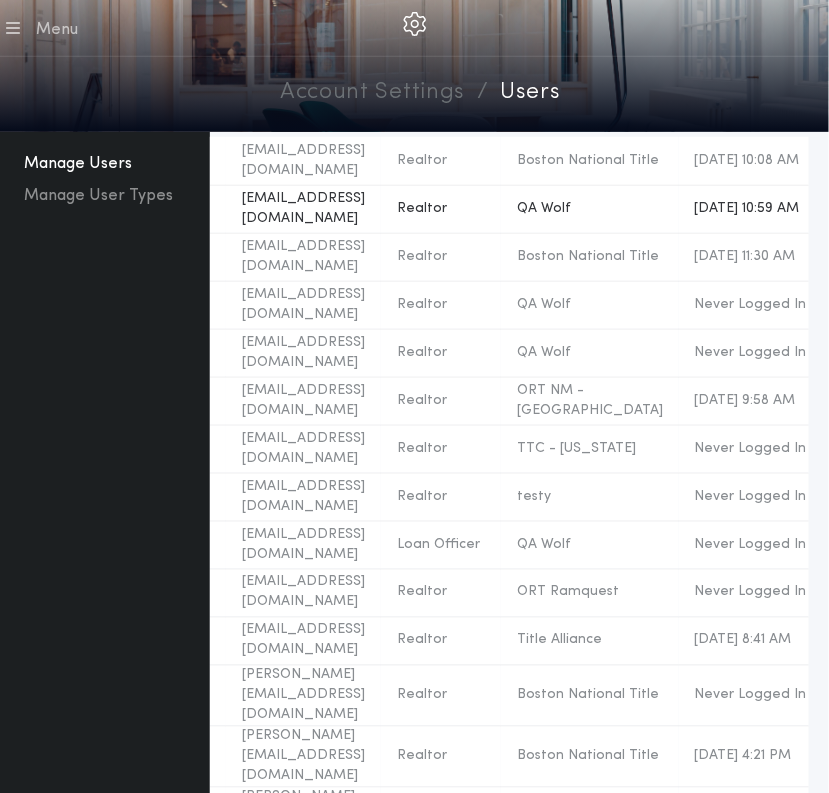 click on "Realtor" at bounding box center (441, 209) 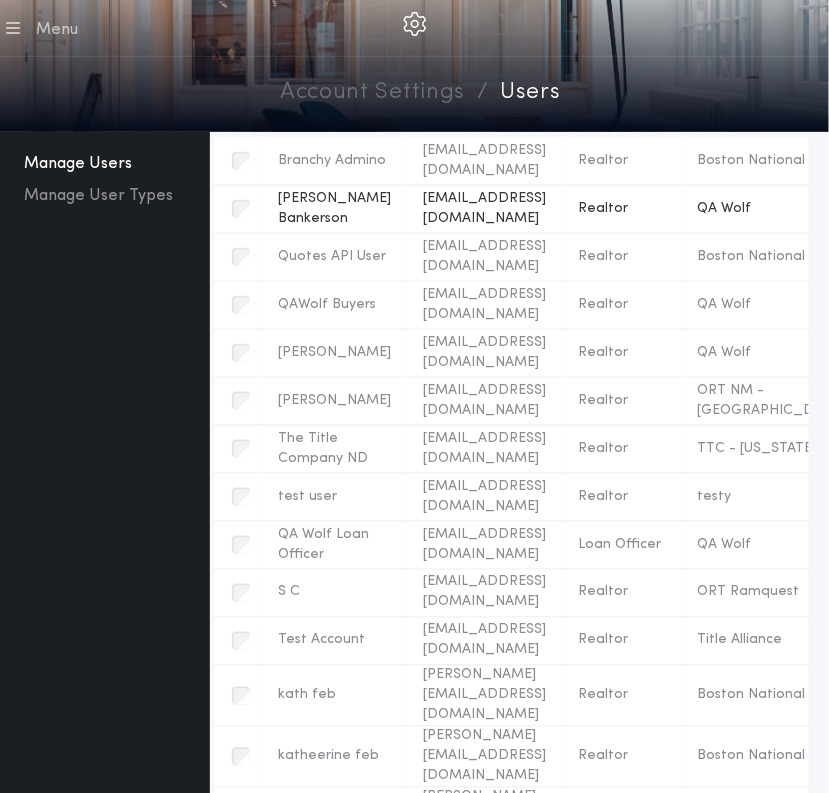 scroll, scrollTop: 0, scrollLeft: 0, axis: both 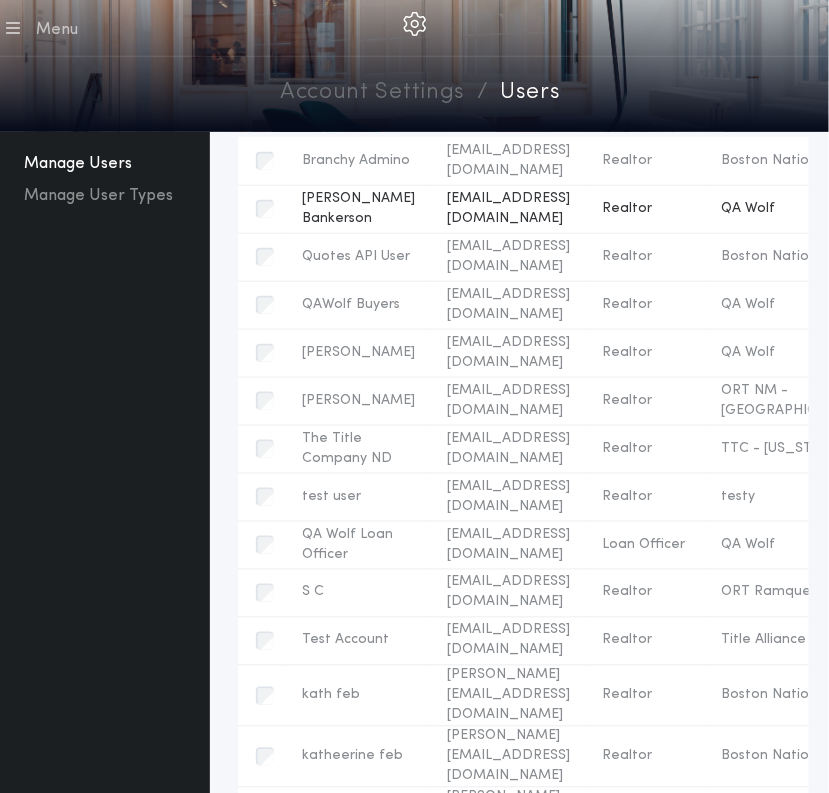 click on "[PERSON_NAME] Bankerson" at bounding box center (358, 209) 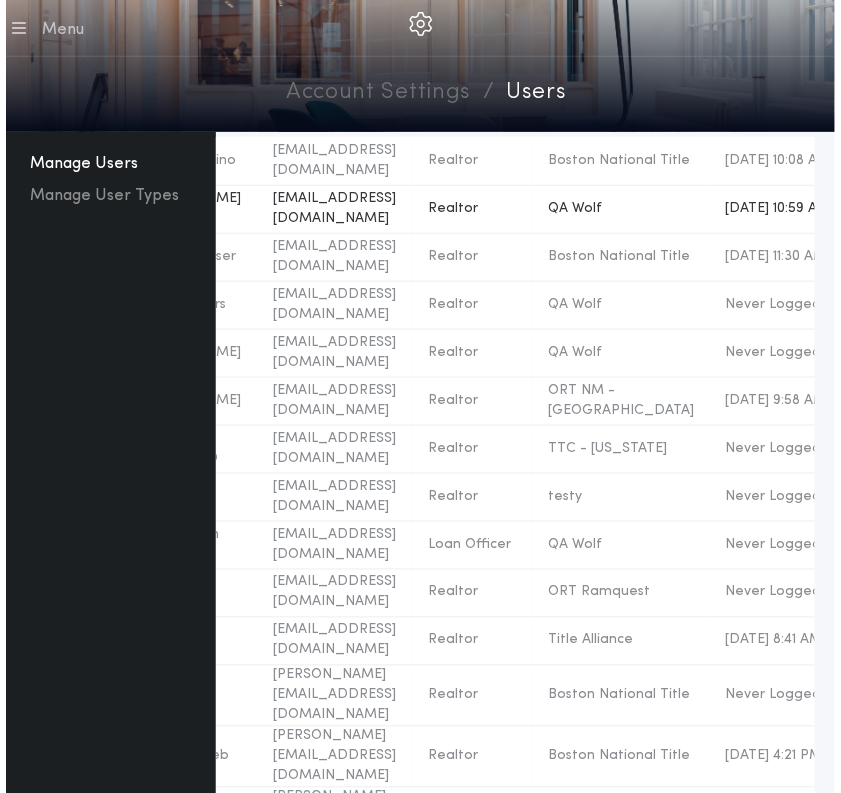 scroll, scrollTop: 0, scrollLeft: 411, axis: horizontal 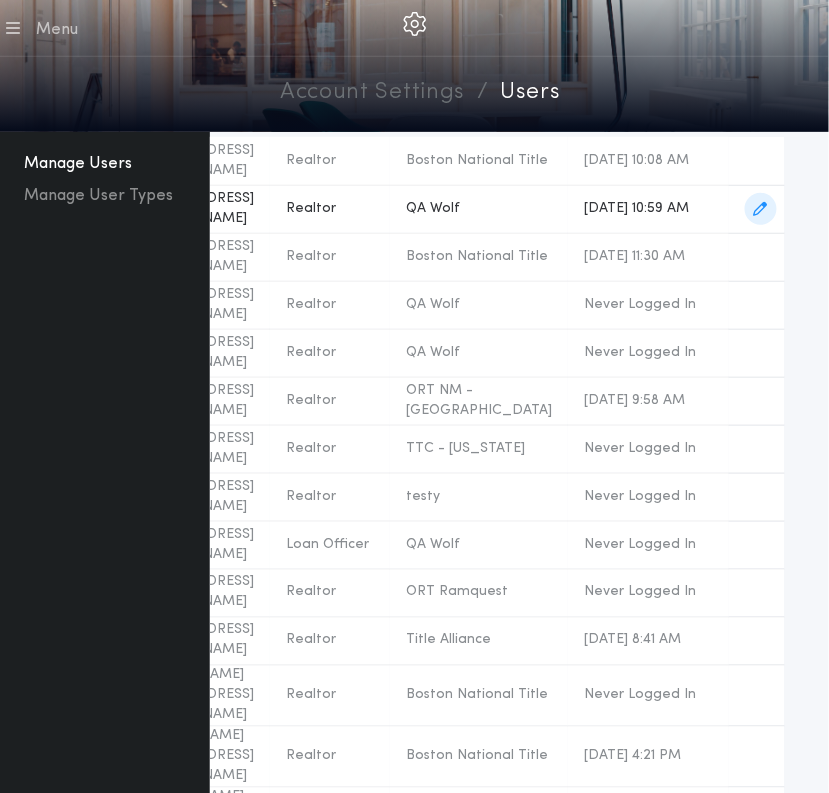 click at bounding box center [761, 209] 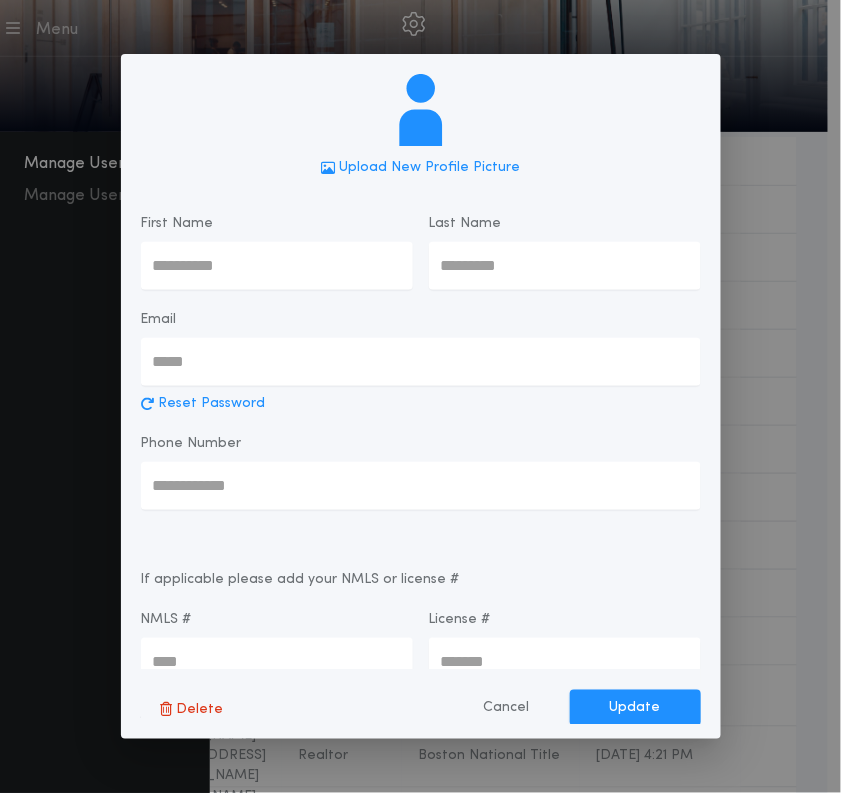 type on "*****" 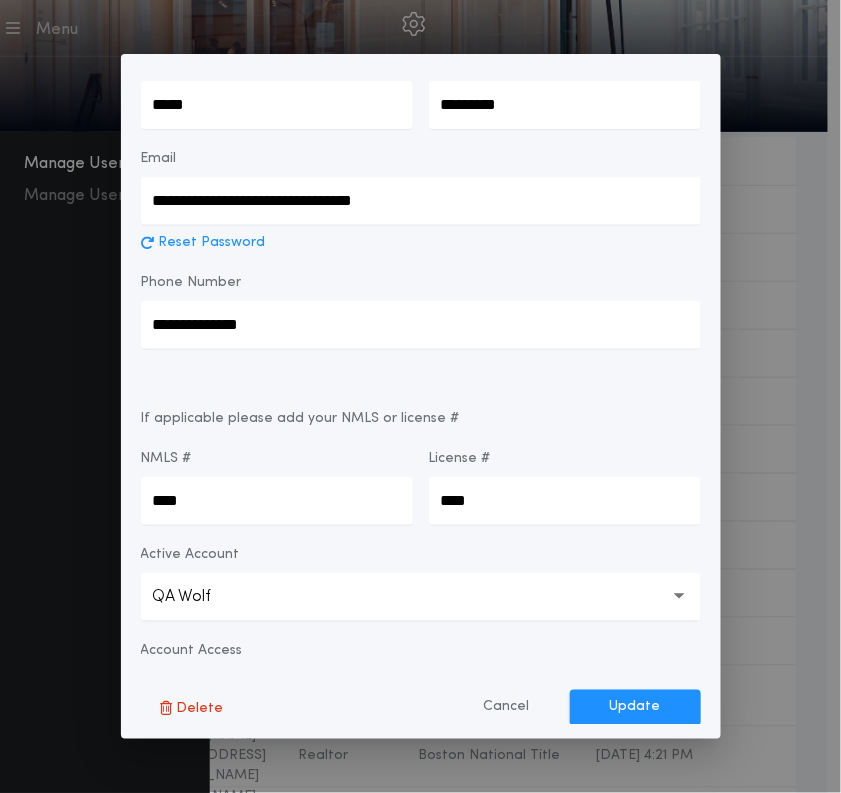 scroll, scrollTop: 256, scrollLeft: 0, axis: vertical 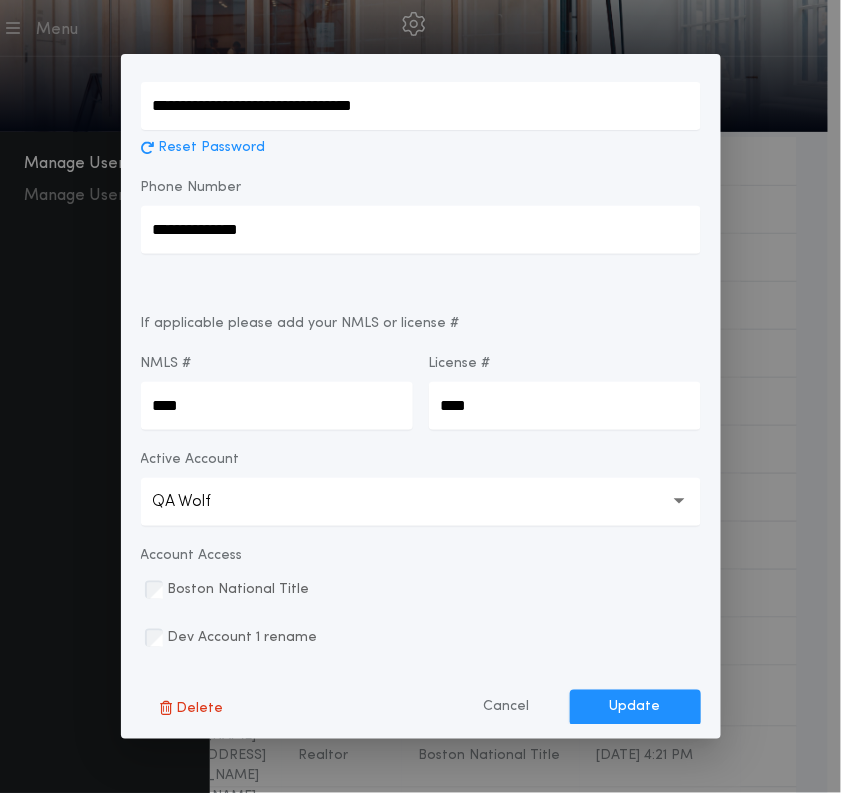 click on "QA Wolf" at bounding box center (421, 502) 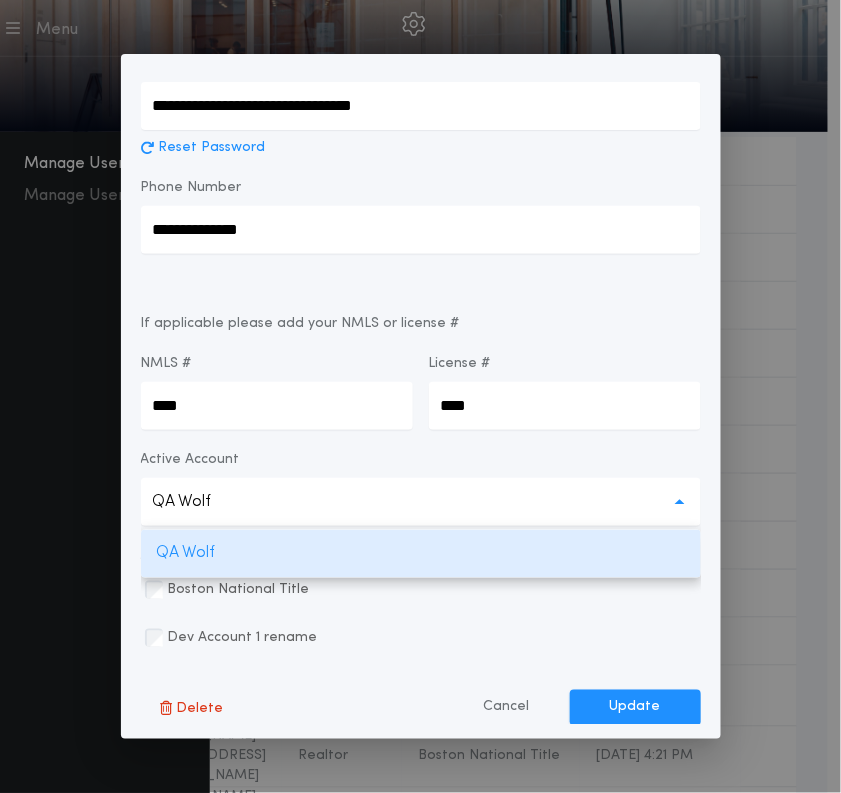 click on "QA Wolf" at bounding box center [421, 502] 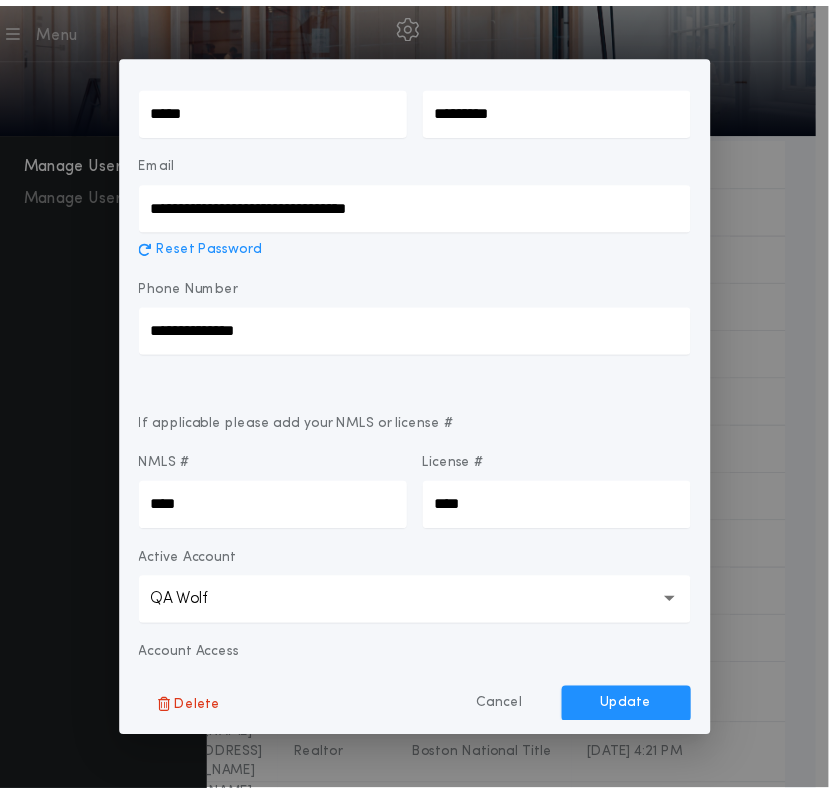 scroll, scrollTop: 0, scrollLeft: 0, axis: both 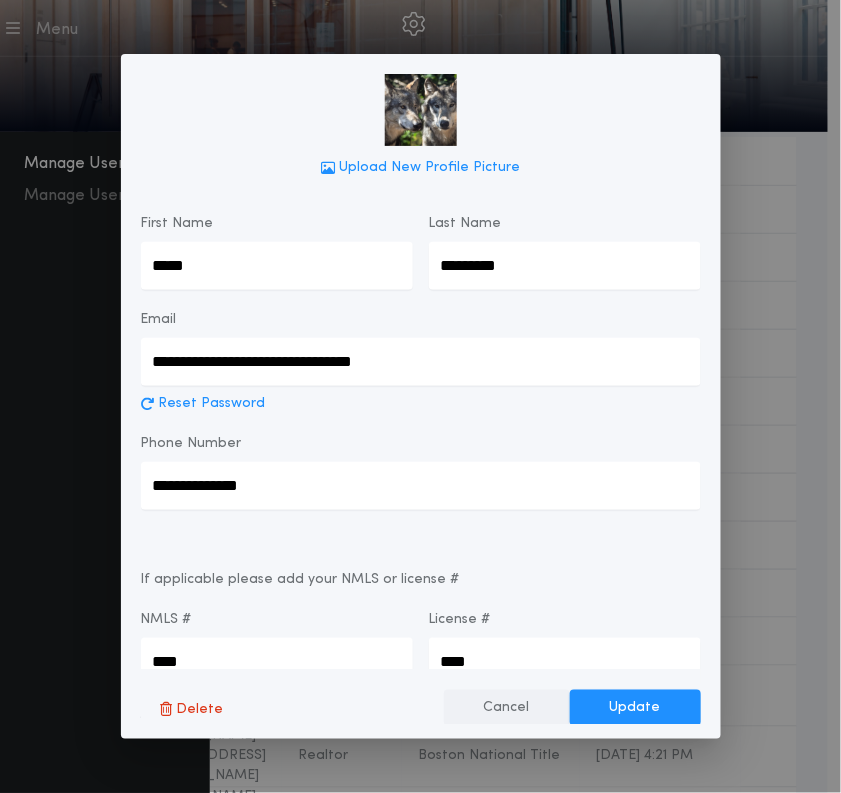 click on "Cancel" at bounding box center [507, 708] 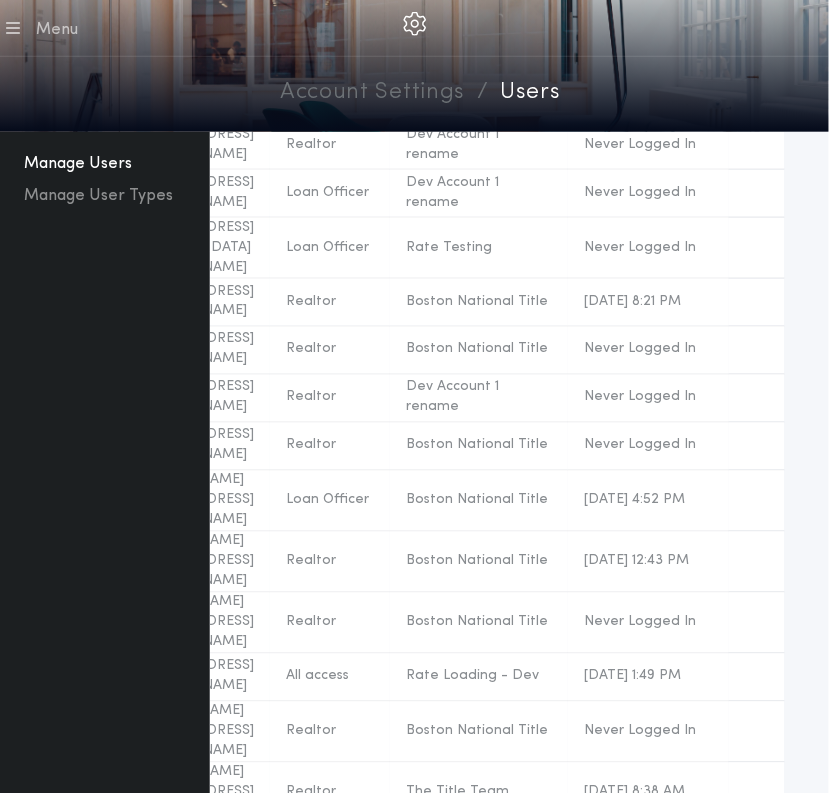 scroll, scrollTop: 1997, scrollLeft: 0, axis: vertical 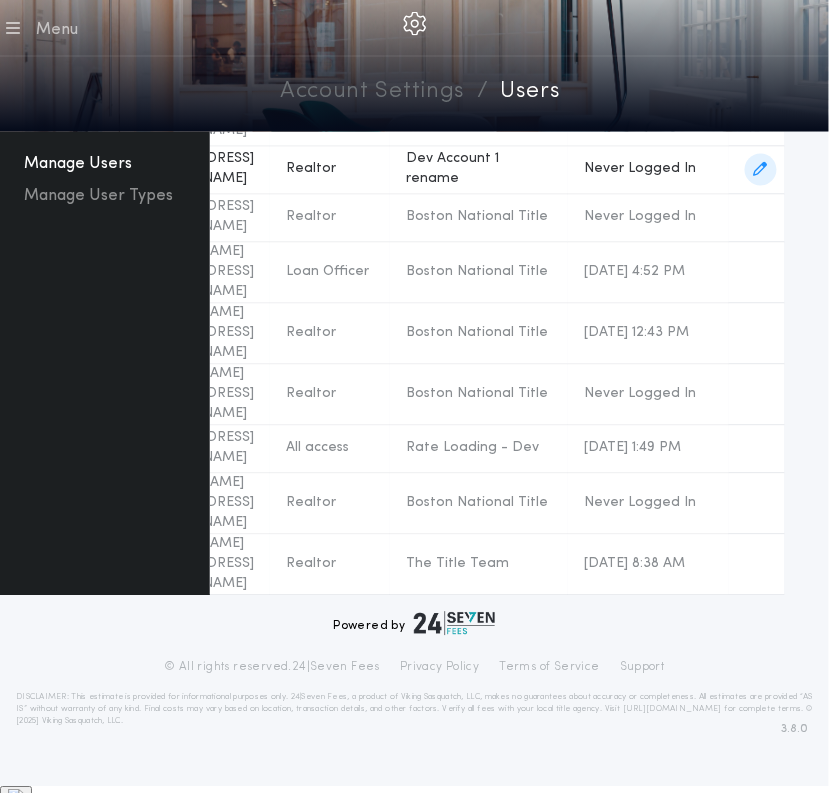 click on "[EMAIL_ADDRESS][DOMAIN_NAME]" at bounding box center [192, 170] 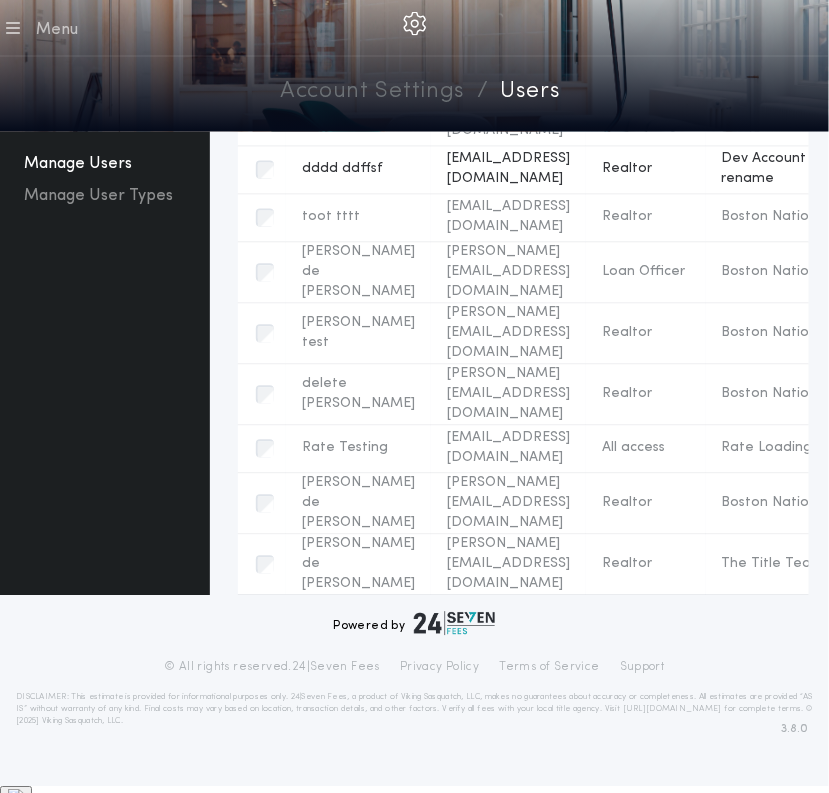 scroll, scrollTop: 0, scrollLeft: 0, axis: both 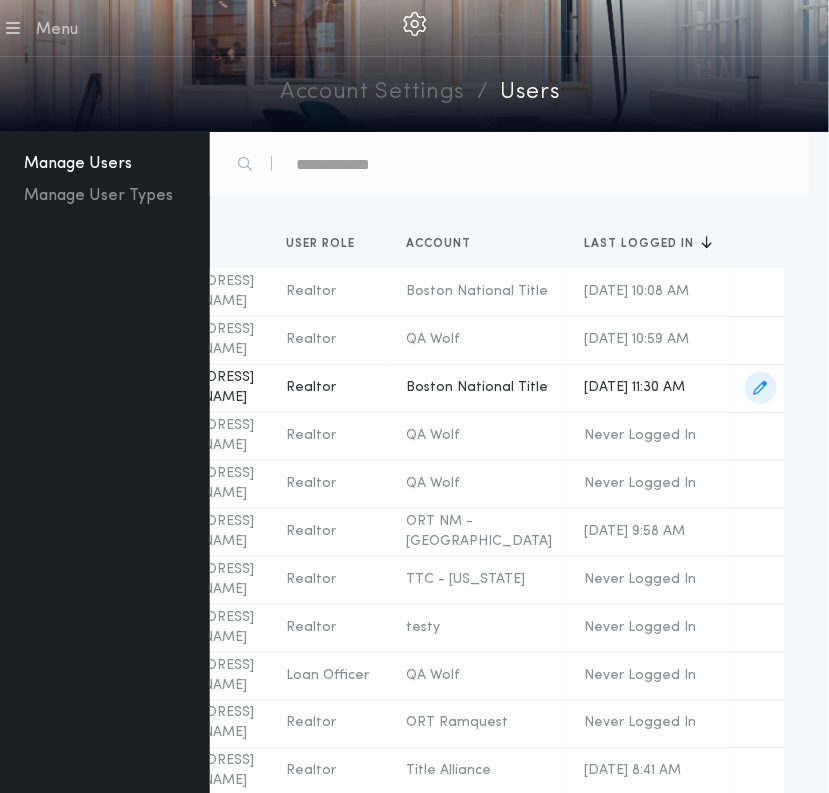 click at bounding box center (761, 388) 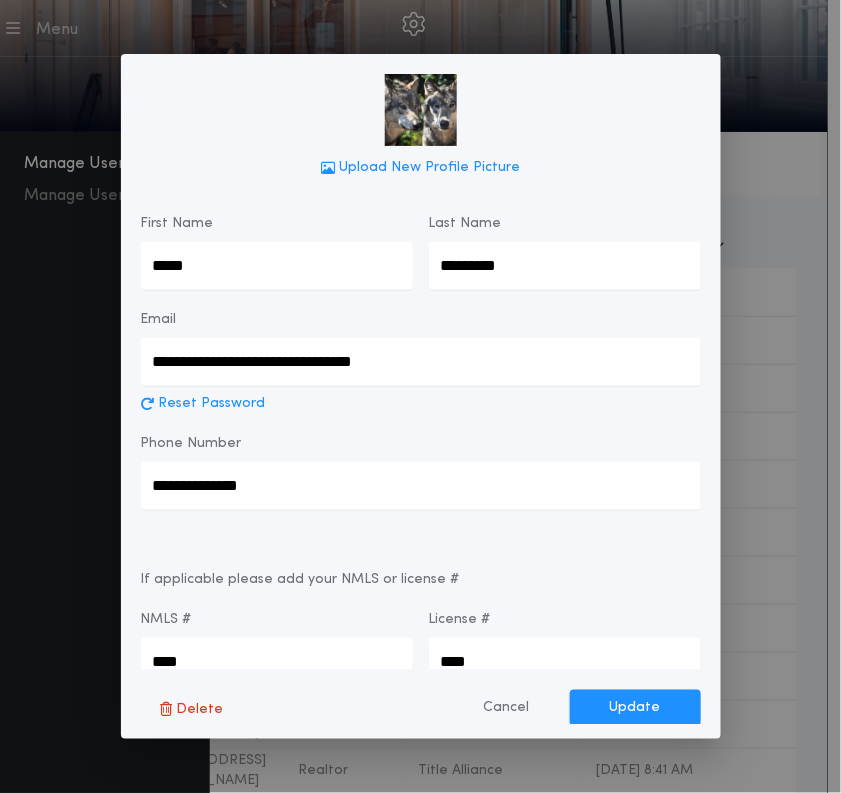 type on "******" 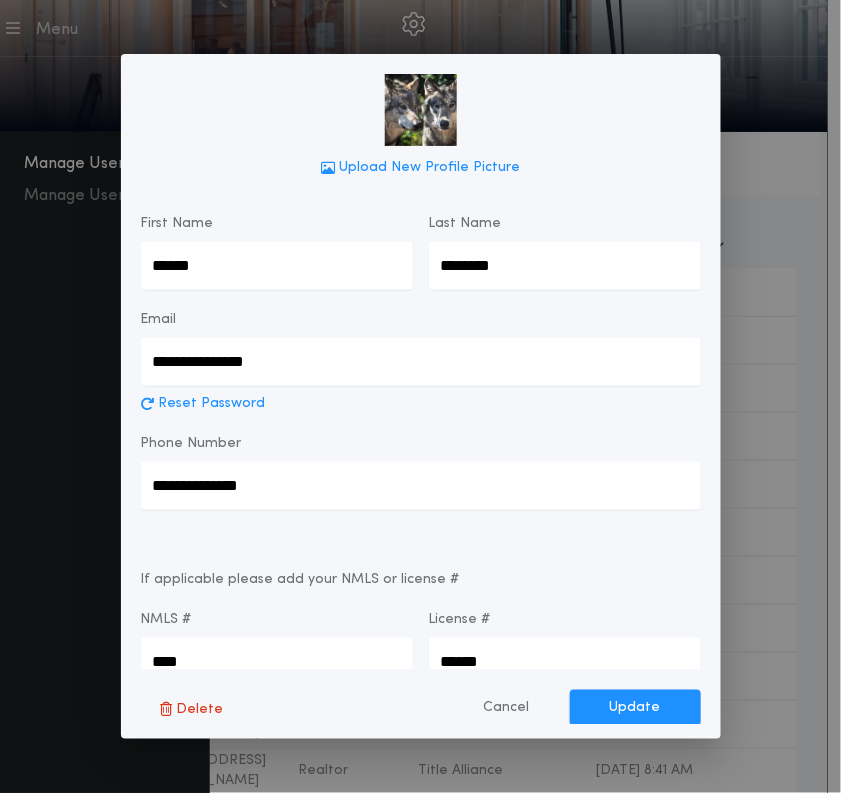 type on "**********" 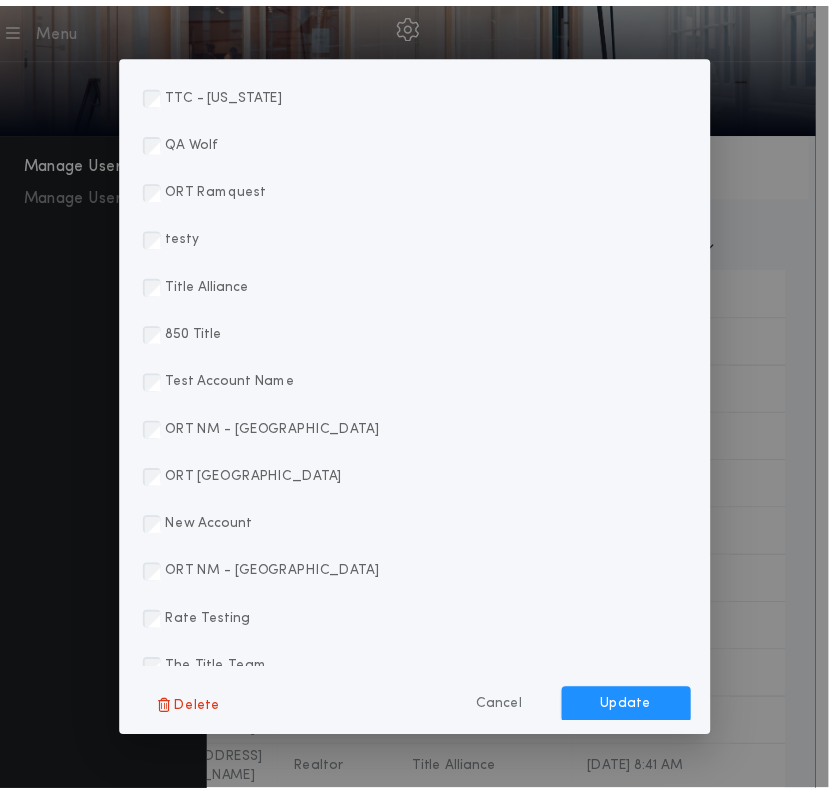scroll, scrollTop: 572, scrollLeft: 0, axis: vertical 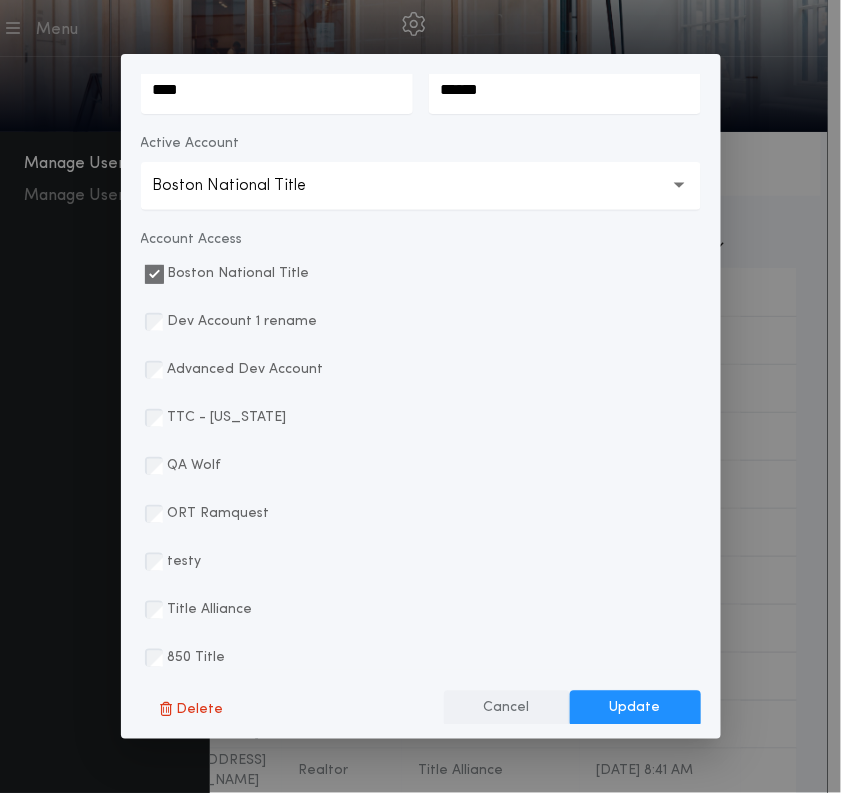 click on "Cancel" at bounding box center [507, 708] 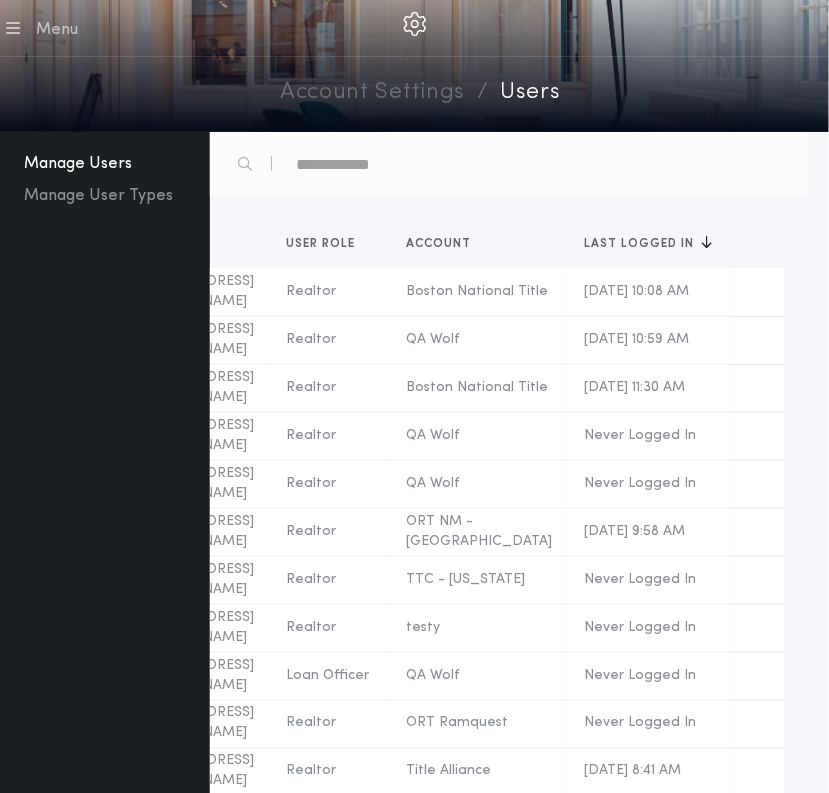 click on "Menu" at bounding box center [57, 30] 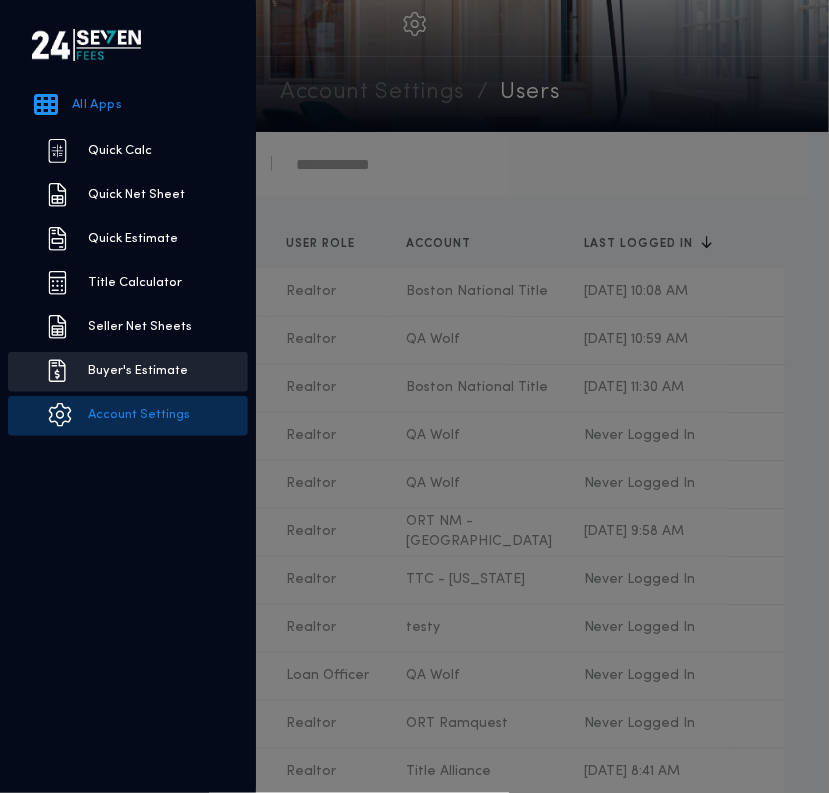 click on "Buyer's Estimate" at bounding box center (128, 372) 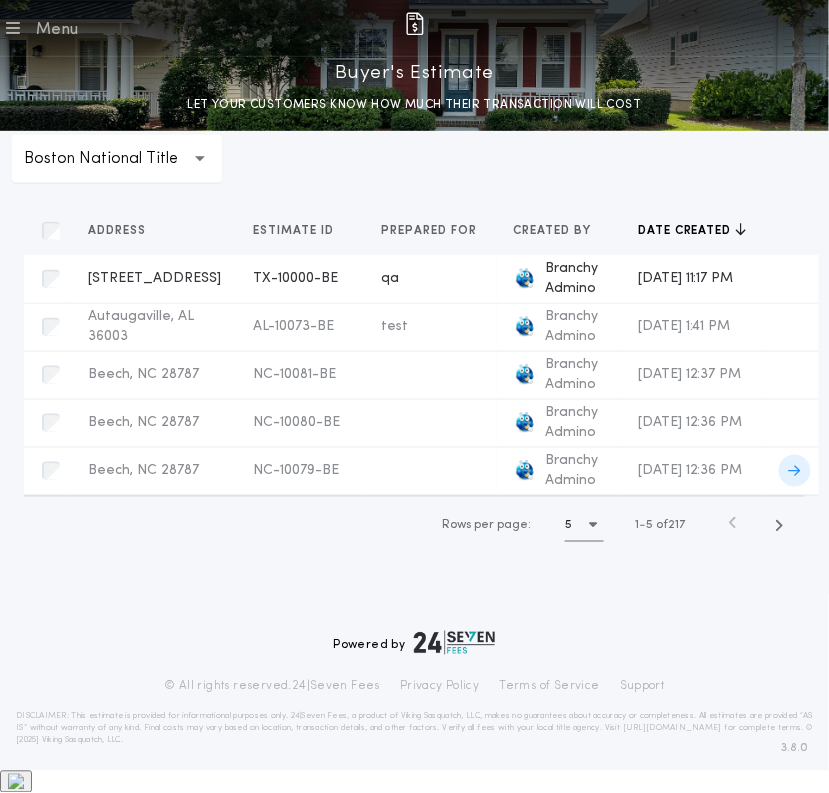 scroll, scrollTop: 0, scrollLeft: 0, axis: both 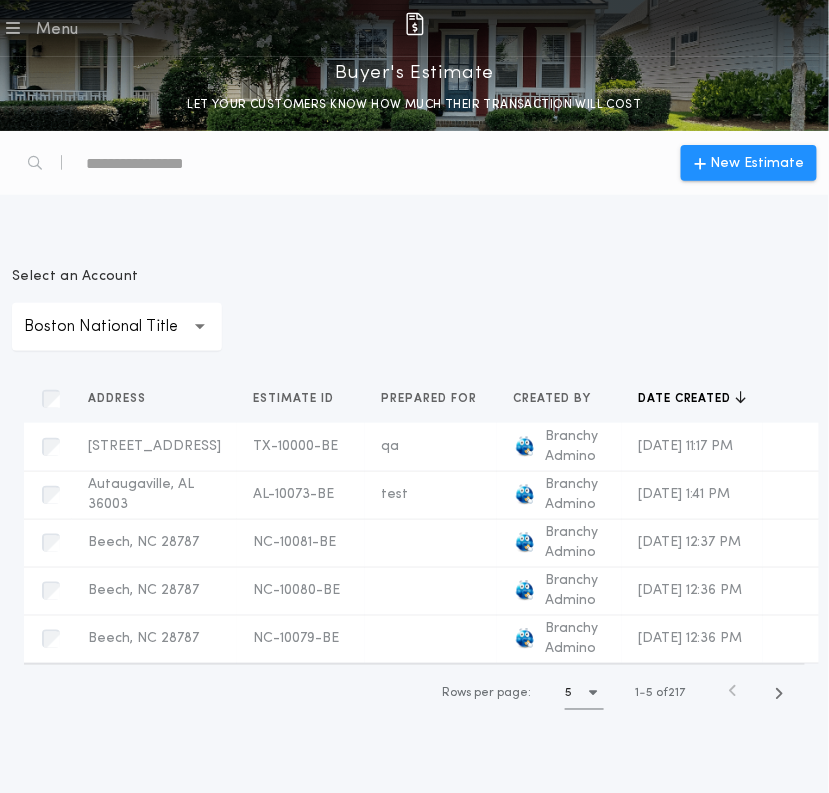 click on "Boston National Title" at bounding box center [117, 327] 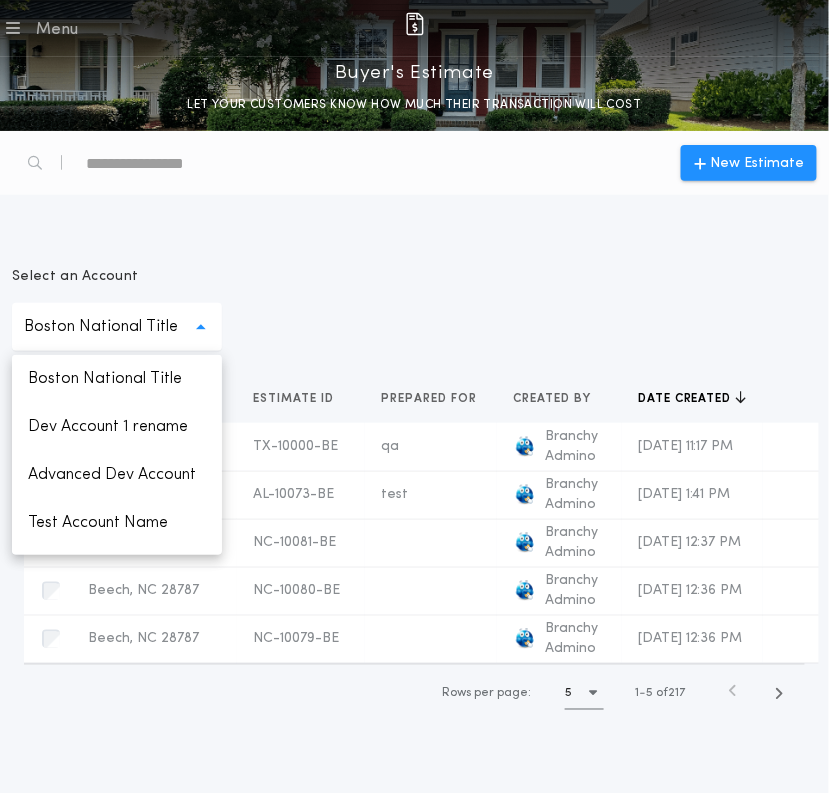 click on "Select an Account" at bounding box center [117, 277] 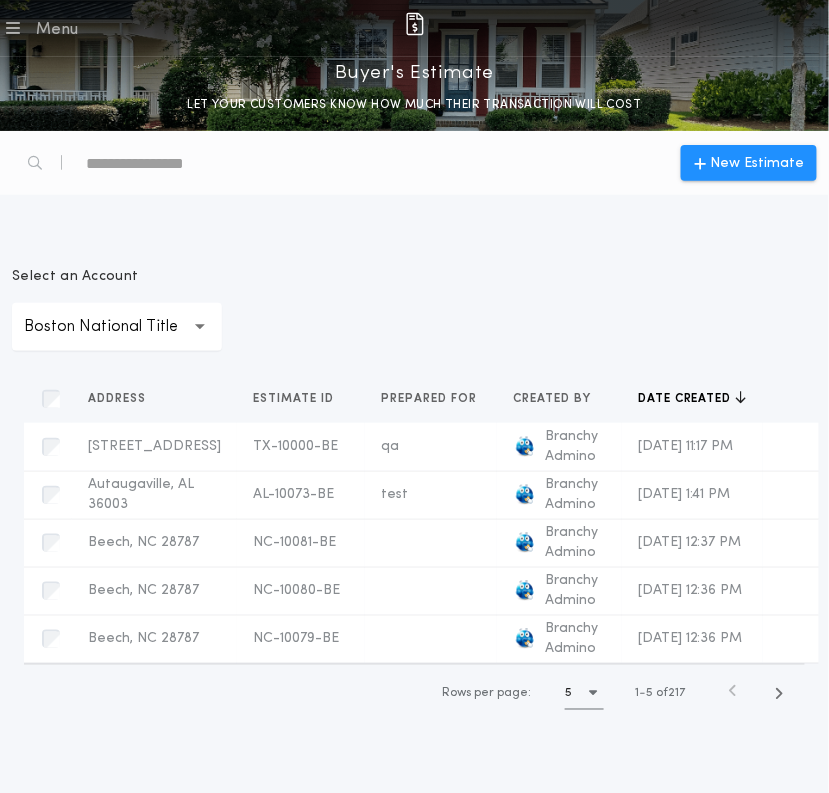 click on "Boston National Title" at bounding box center [117, 327] 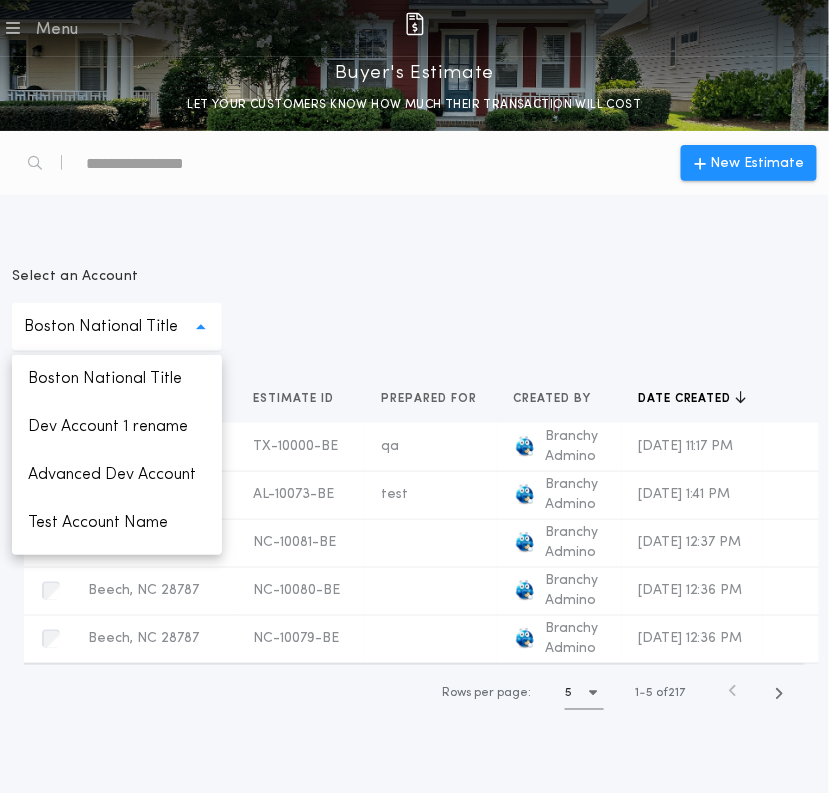 click on "Select an Account" at bounding box center (117, 277) 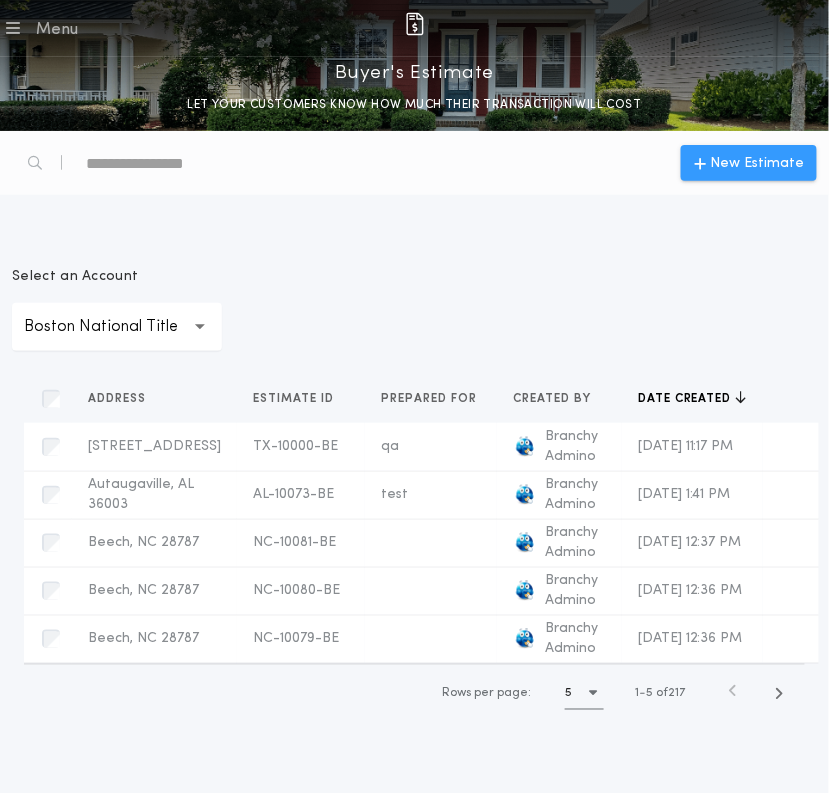click on "New Estimate" at bounding box center [749, 163] 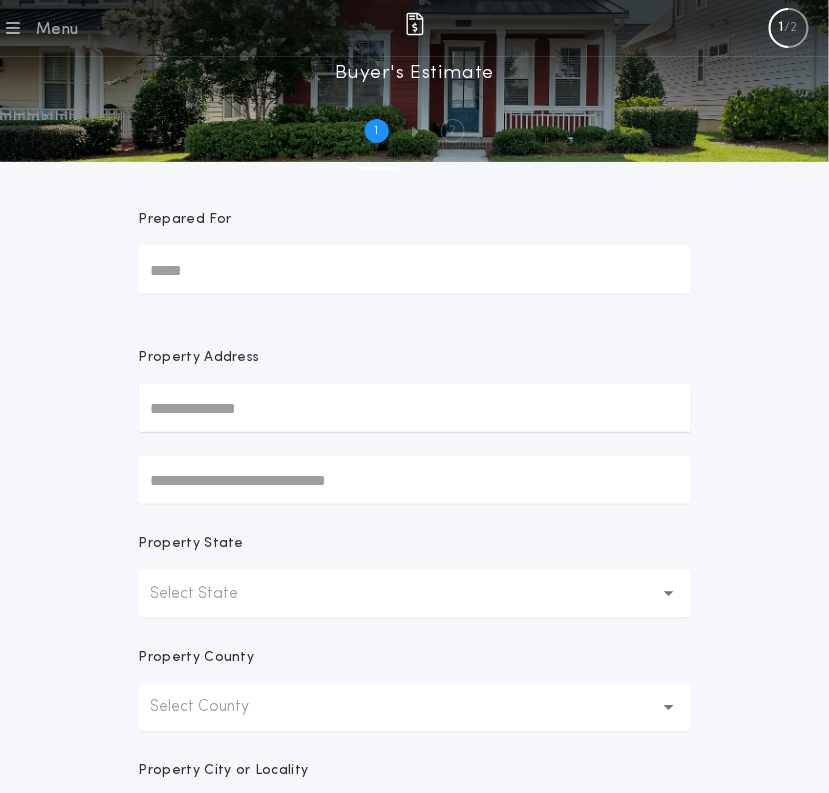 click on "Prepared For" at bounding box center [415, 270] 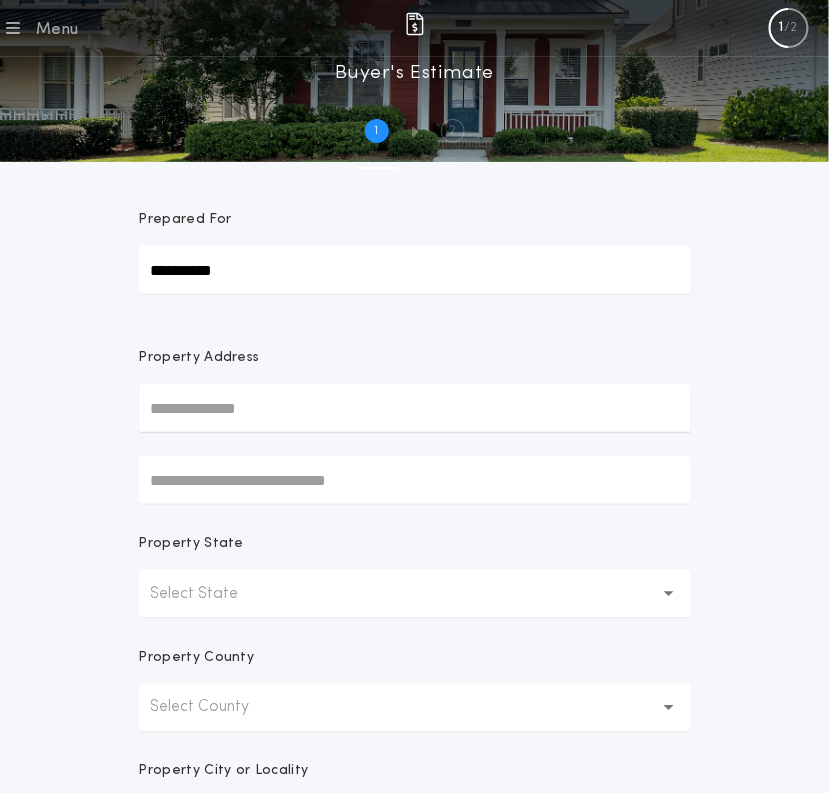 type on "**********" 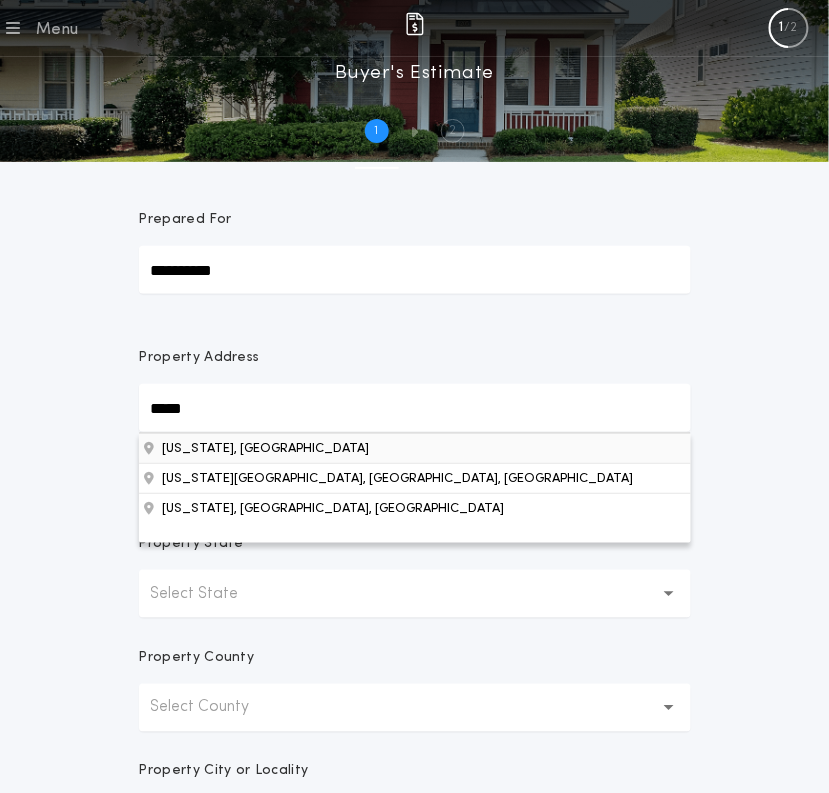 click on "[US_STATE], [GEOGRAPHIC_DATA]" at bounding box center [415, 448] 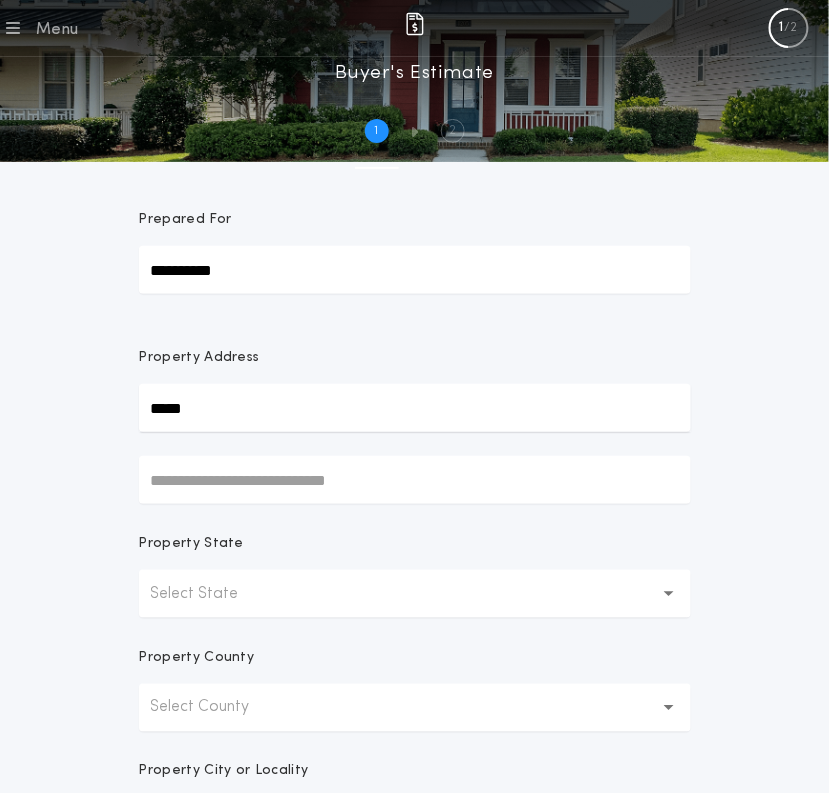 type on "*****" 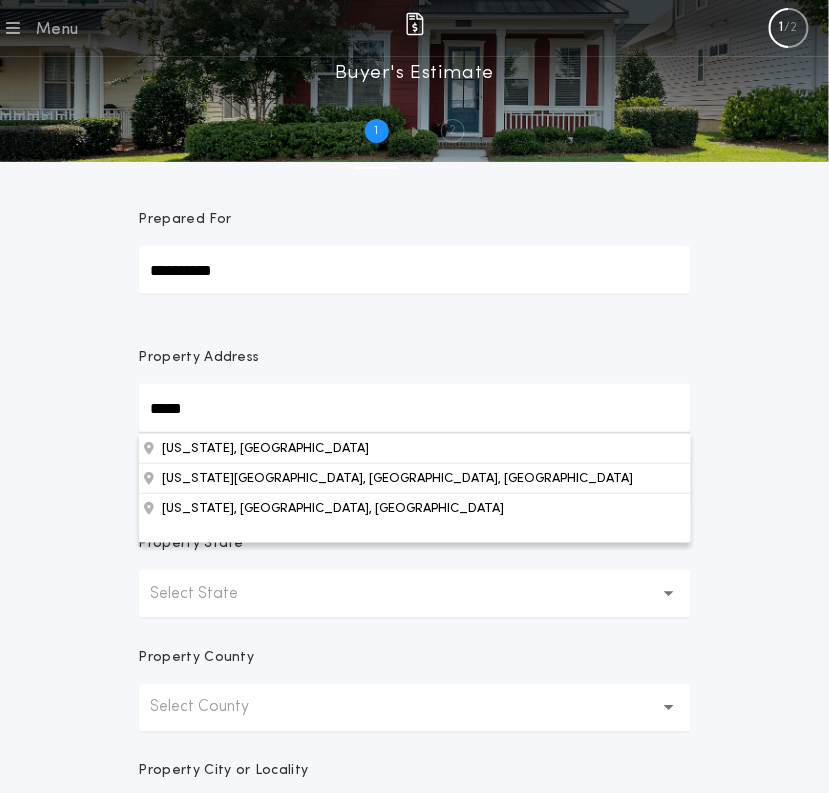 type 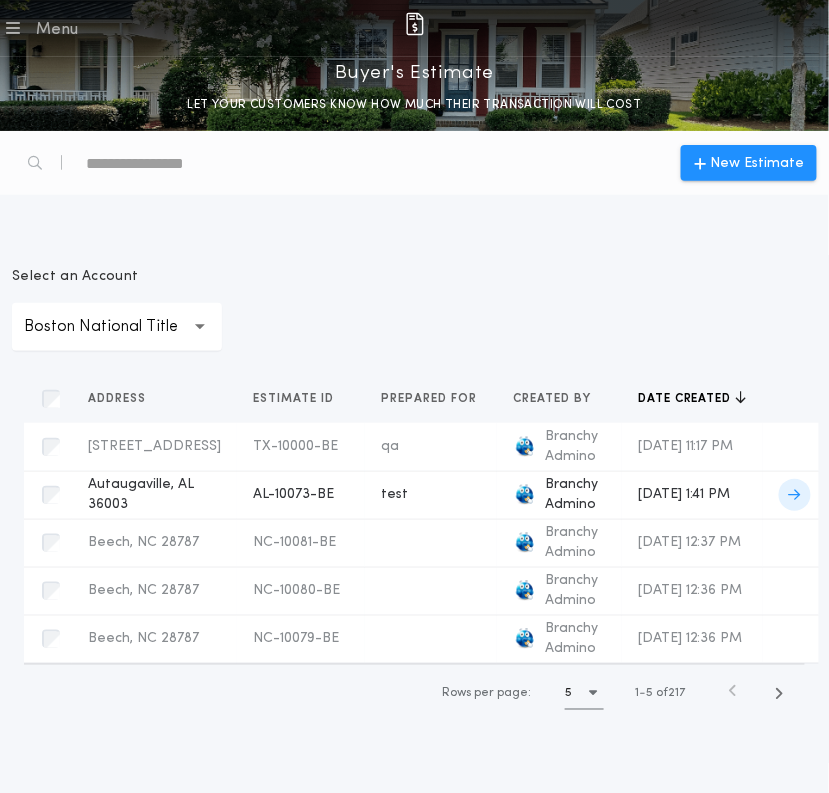 click on "Autaugaville, AL 36003" at bounding box center [141, 494] 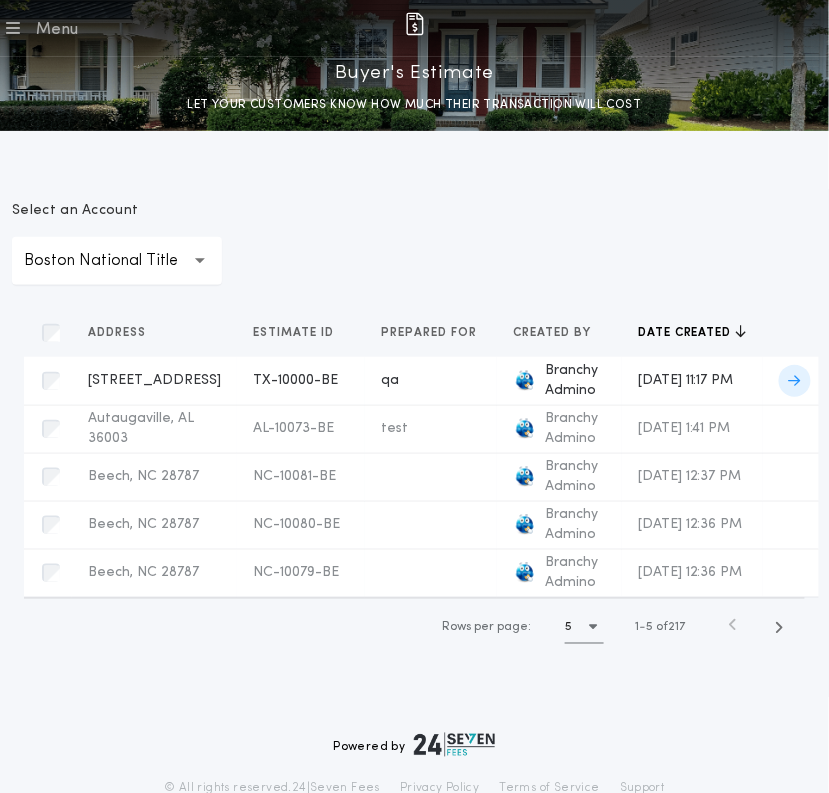 scroll, scrollTop: 101, scrollLeft: 0, axis: vertical 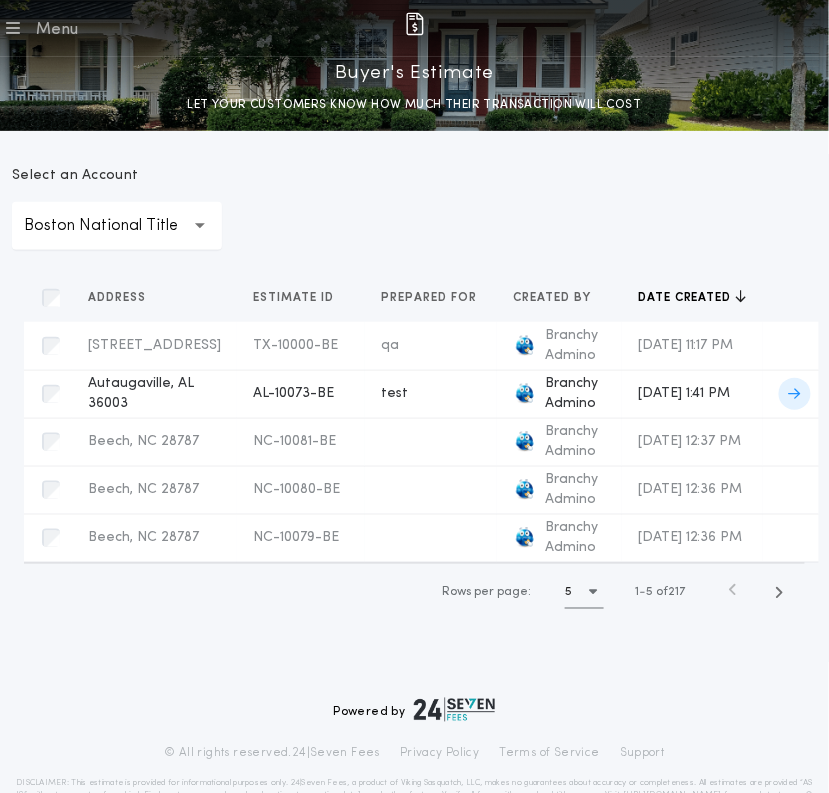 click on "Branchy Admino" at bounding box center [575, 394] 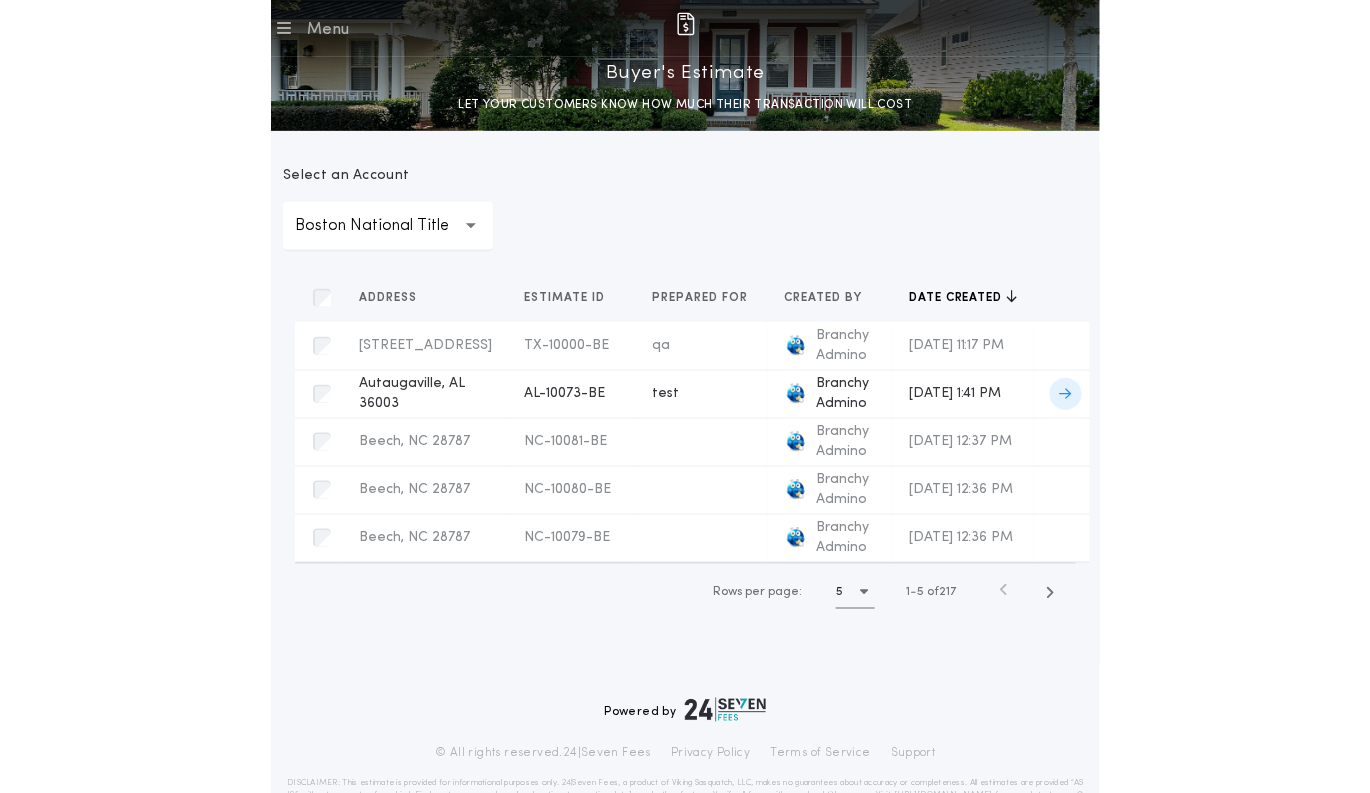 scroll, scrollTop: 0, scrollLeft: 0, axis: both 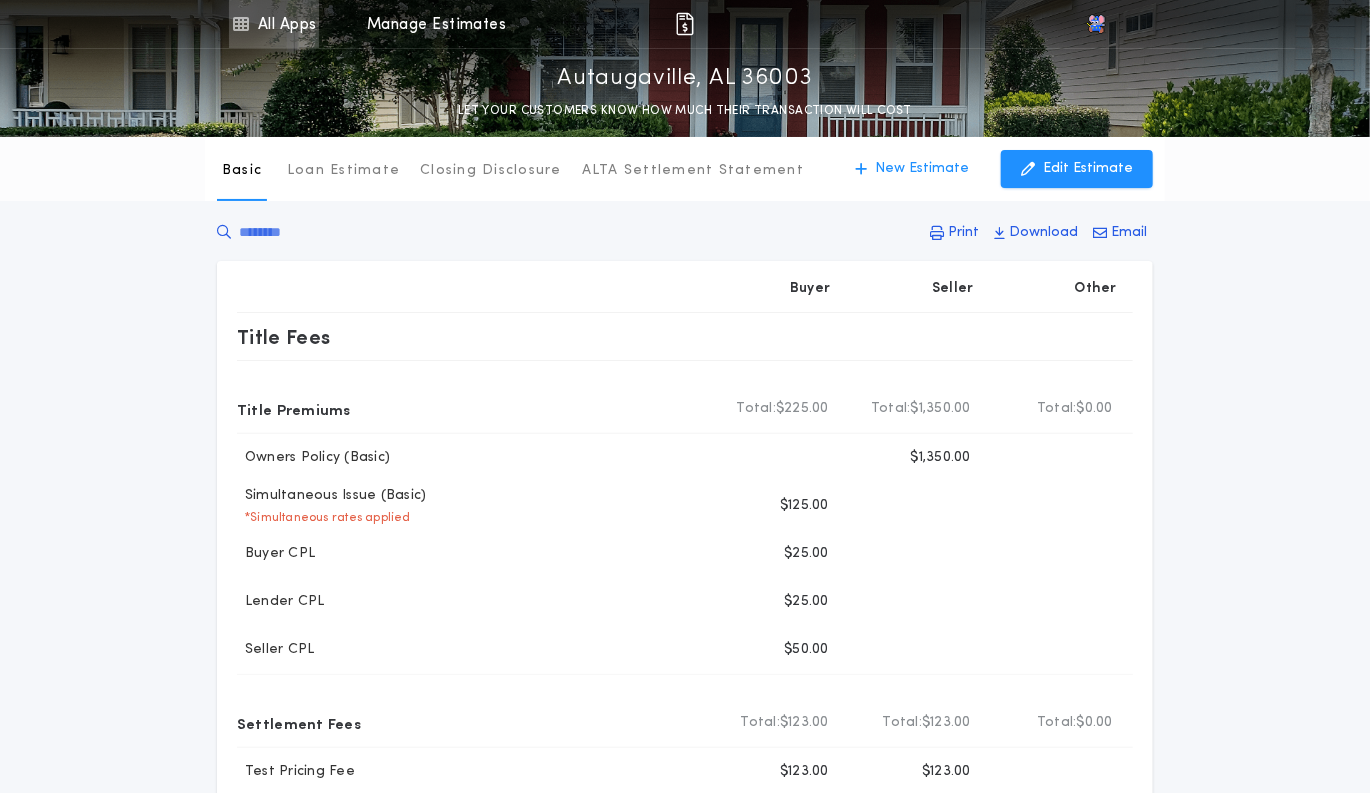 click on "All Apps" at bounding box center (274, 24) 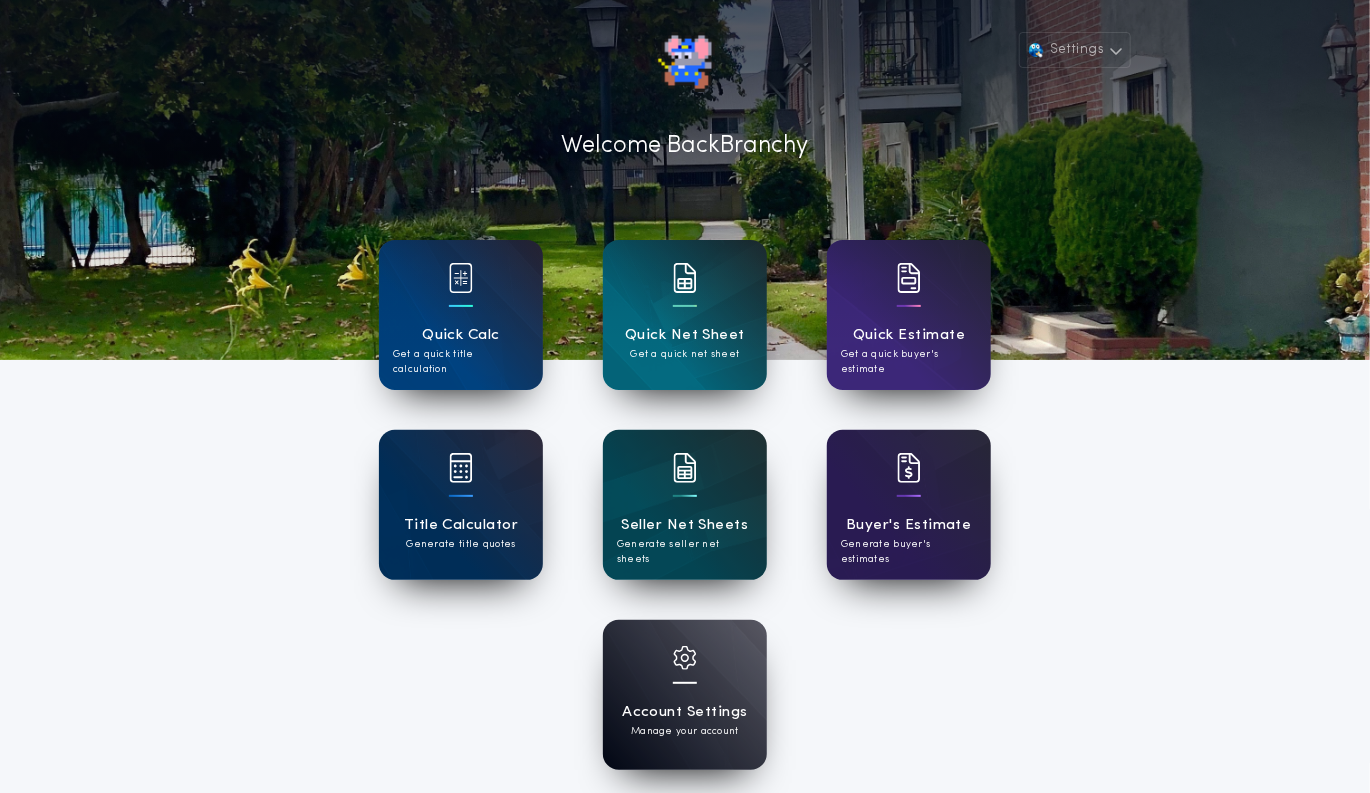 scroll, scrollTop: 251, scrollLeft: 0, axis: vertical 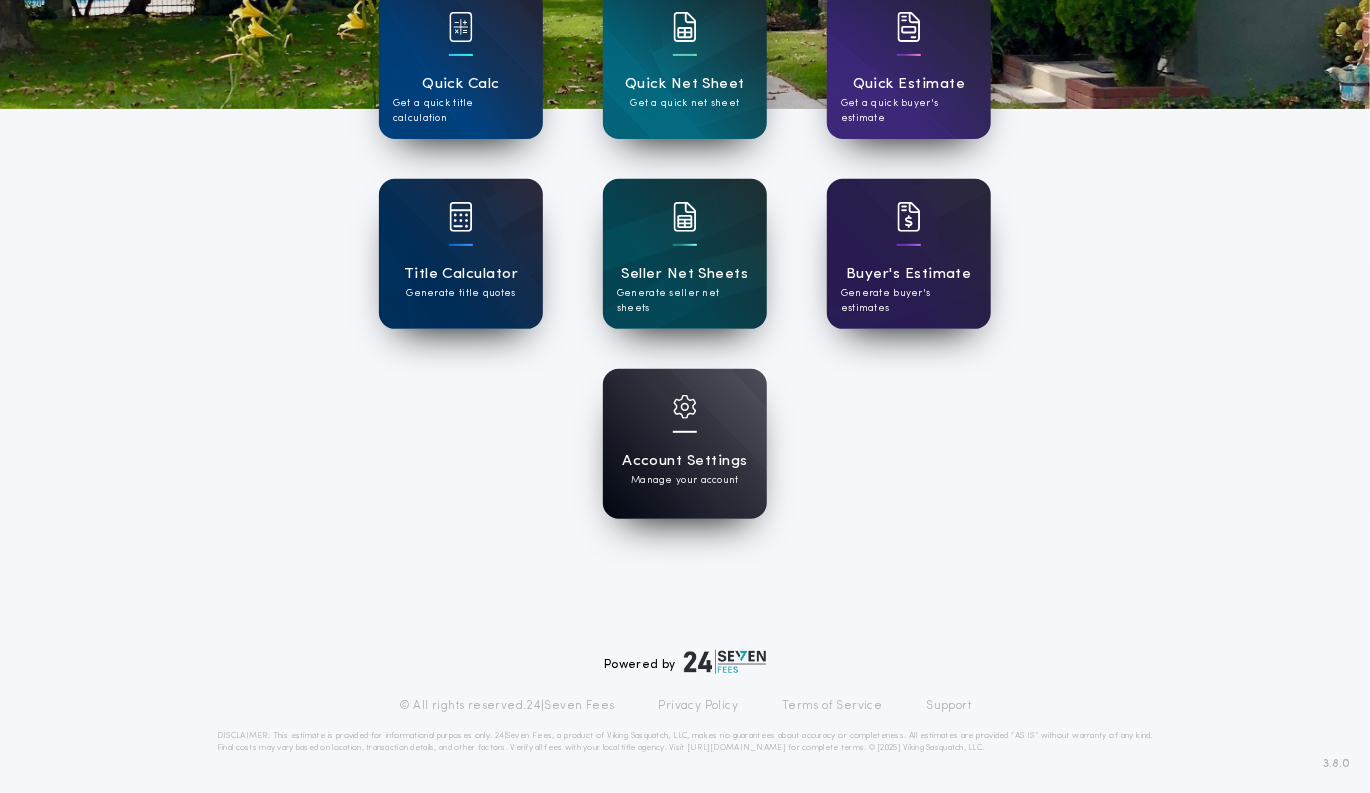 click on "Account Settings Manage your account" at bounding box center (685, 444) 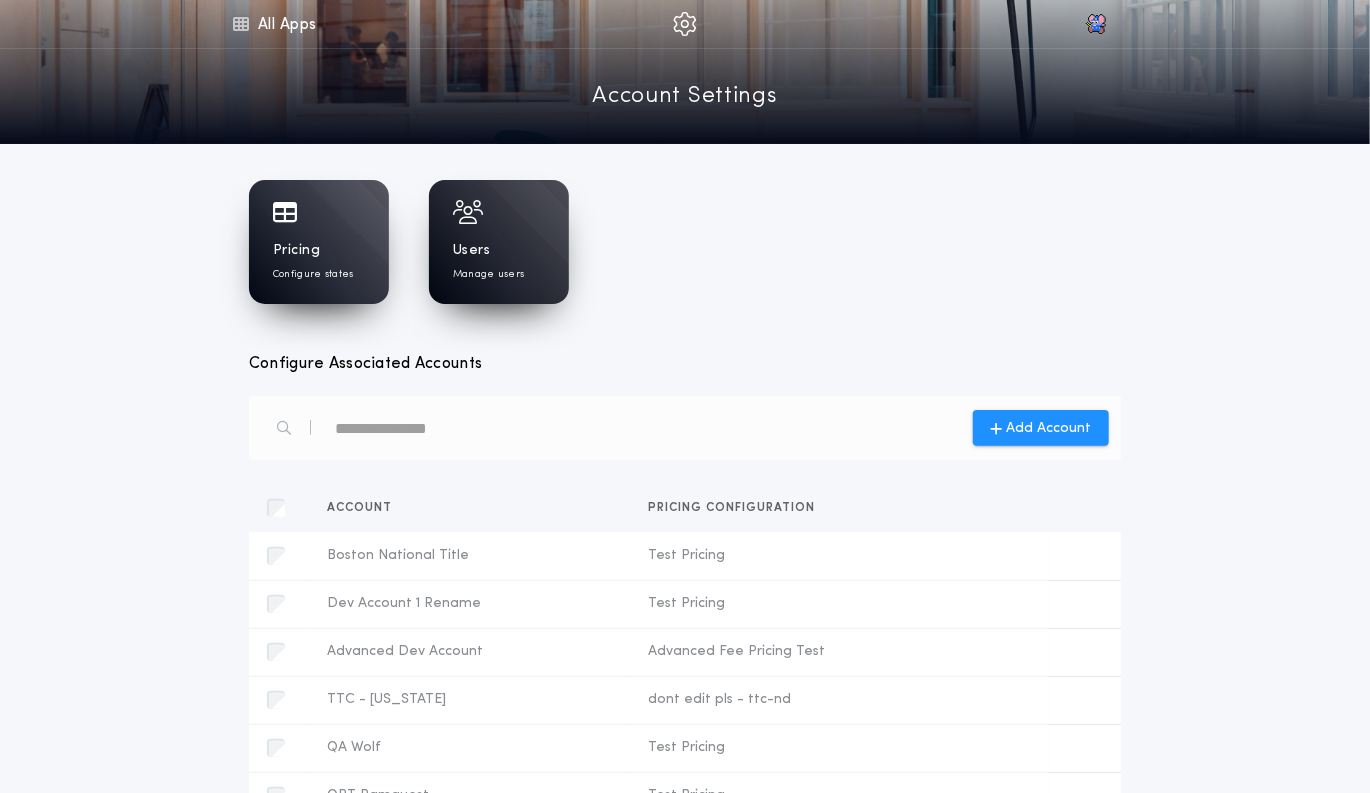 click on "Users Manage users" at bounding box center [499, 242] 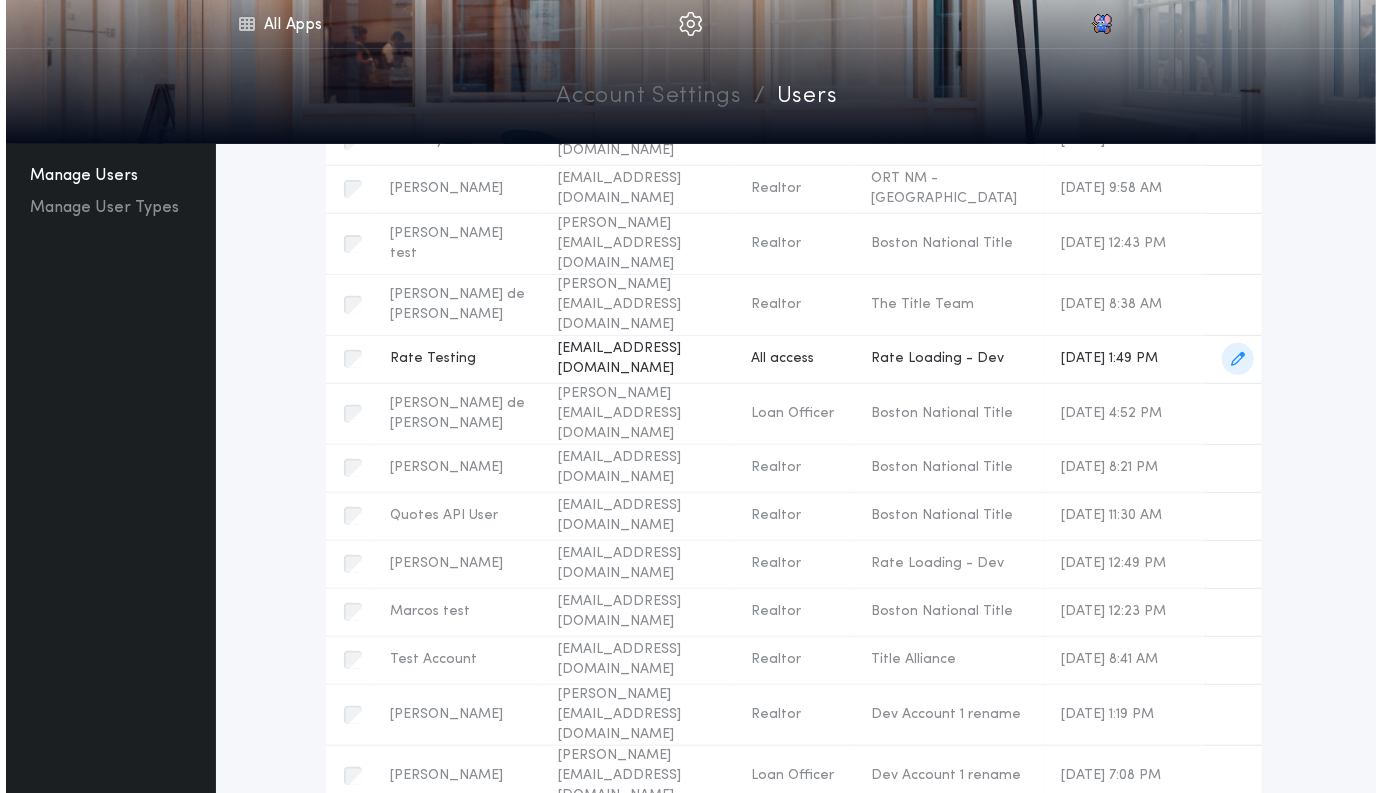 scroll, scrollTop: 177, scrollLeft: 0, axis: vertical 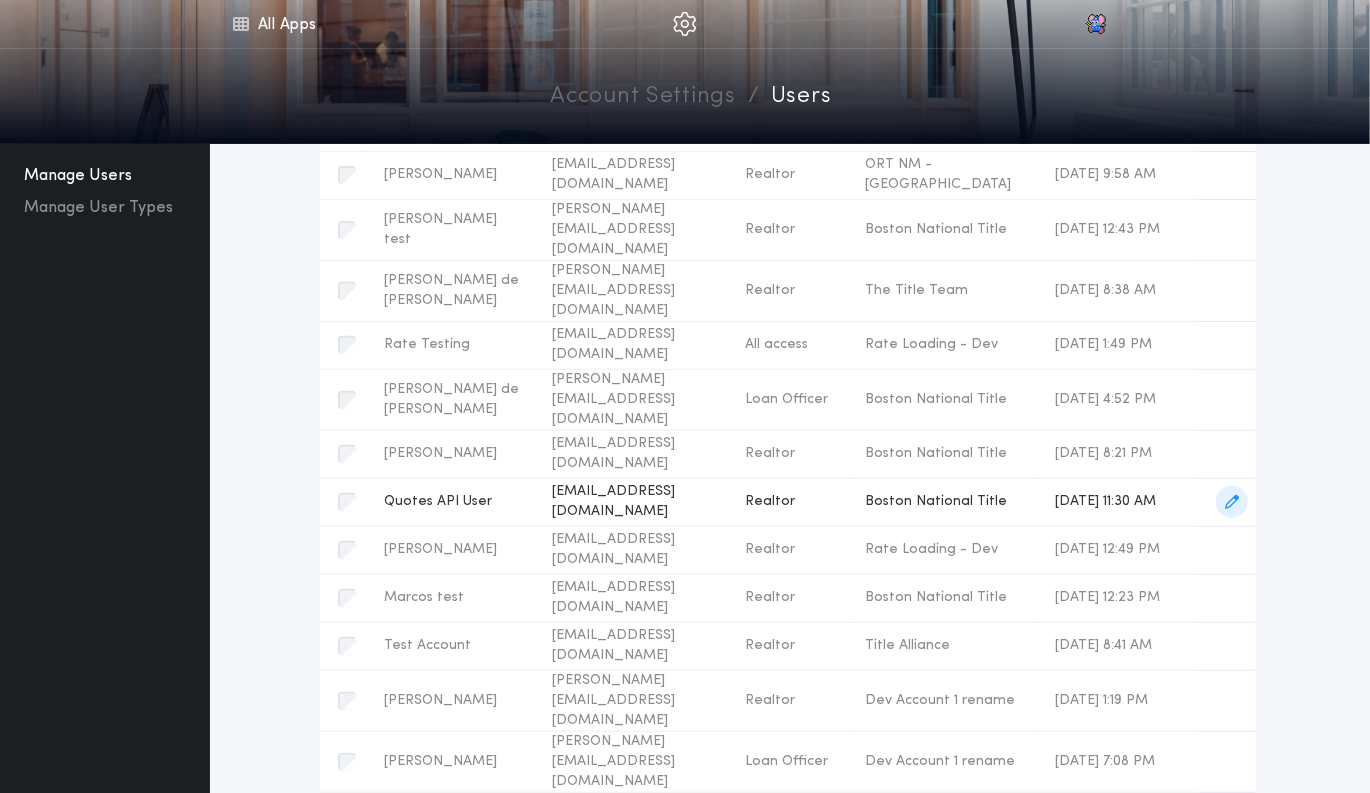click at bounding box center [1232, 502] 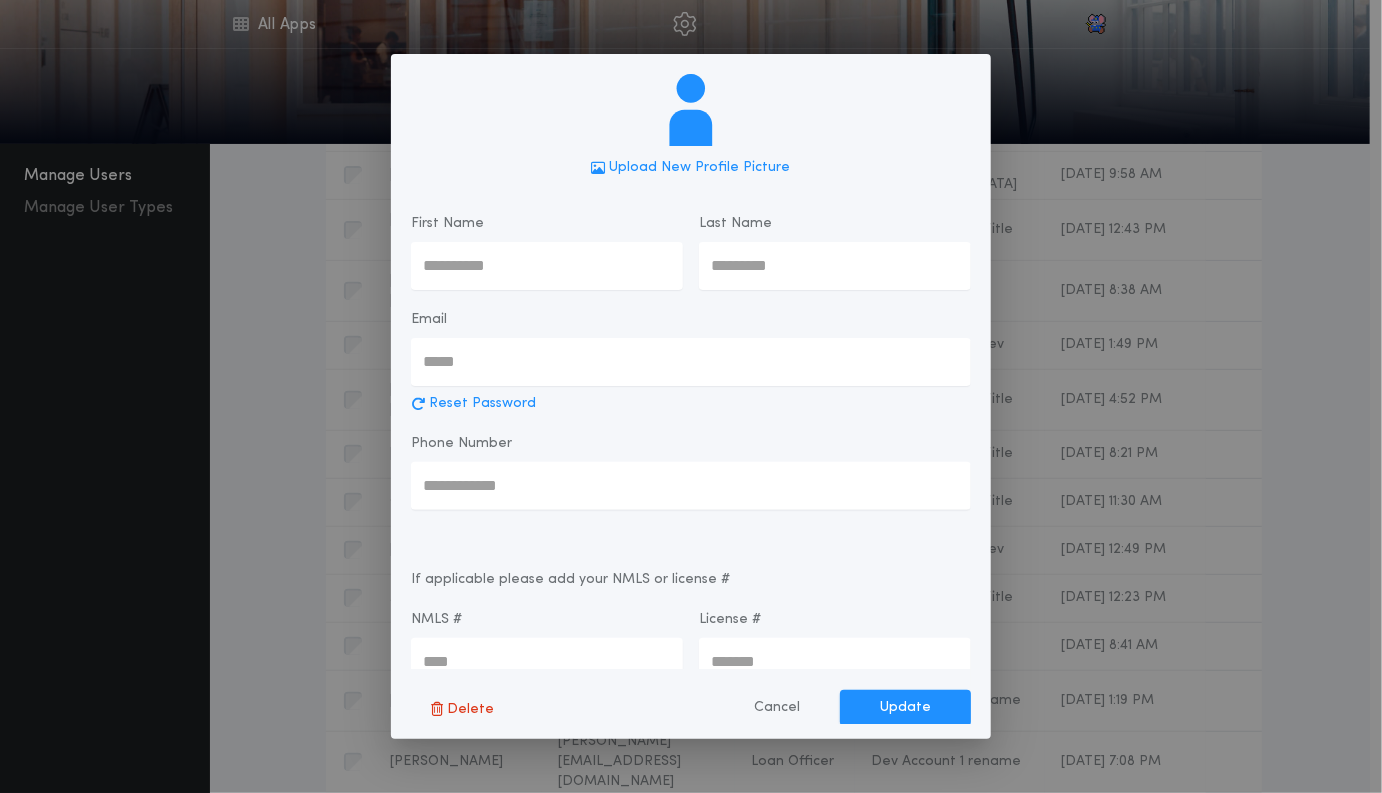 type on "******" 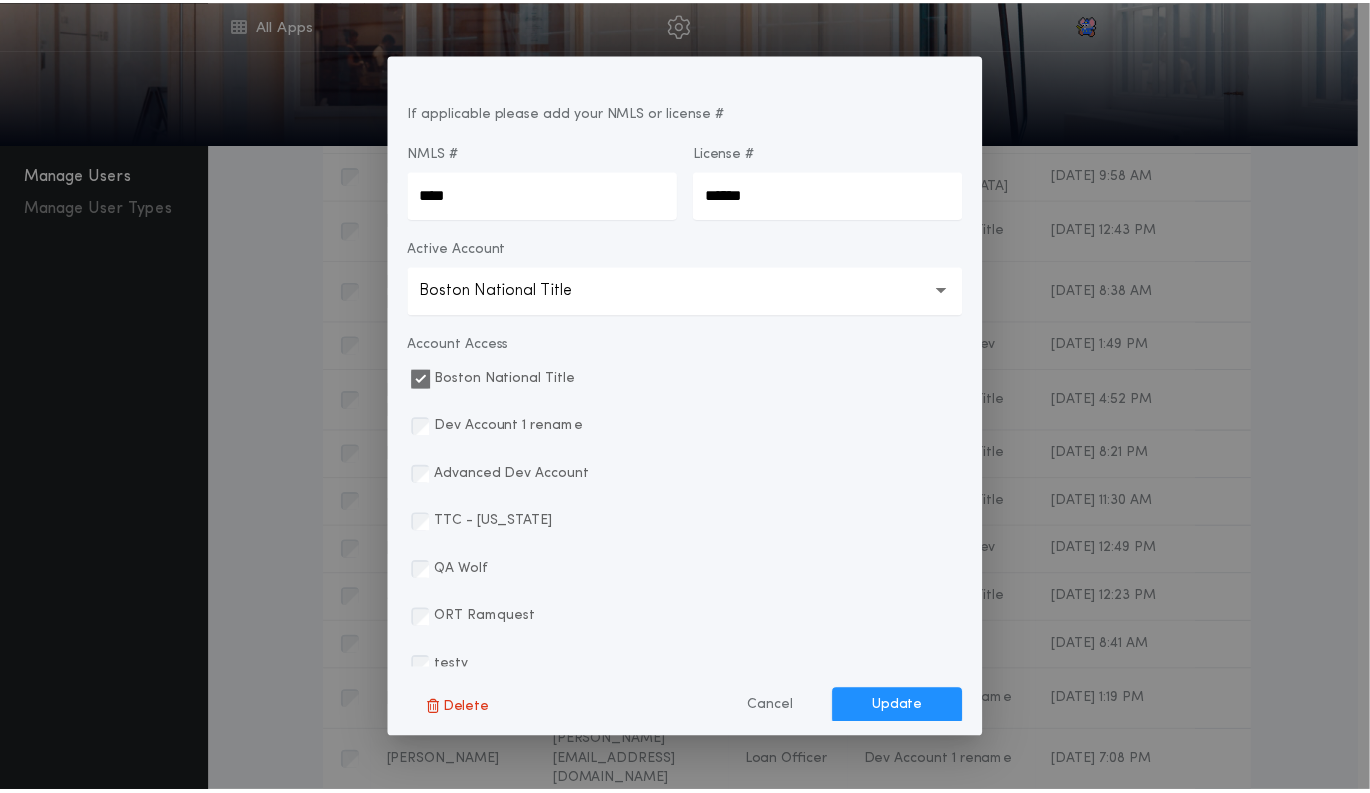 scroll, scrollTop: 460, scrollLeft: 0, axis: vertical 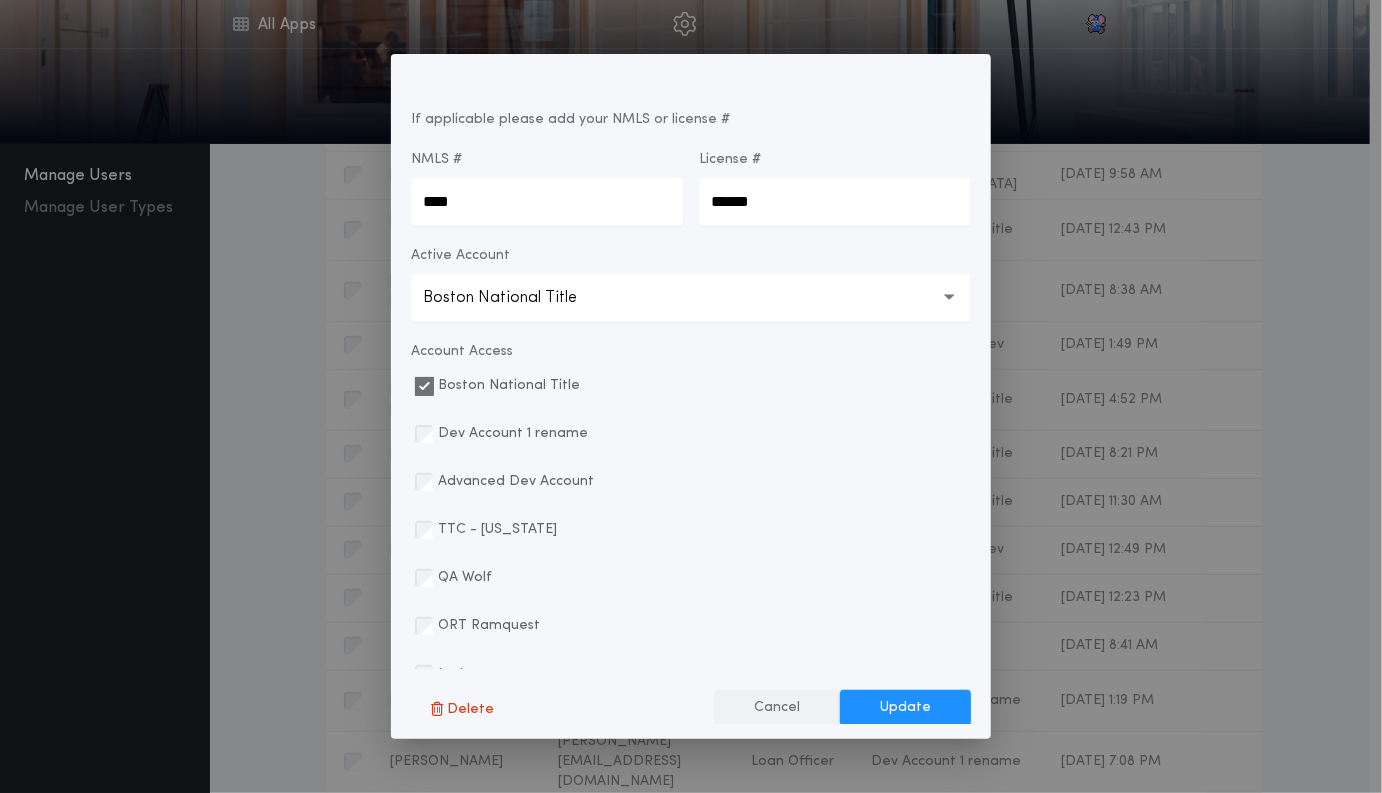 click on "Cancel" at bounding box center [777, 708] 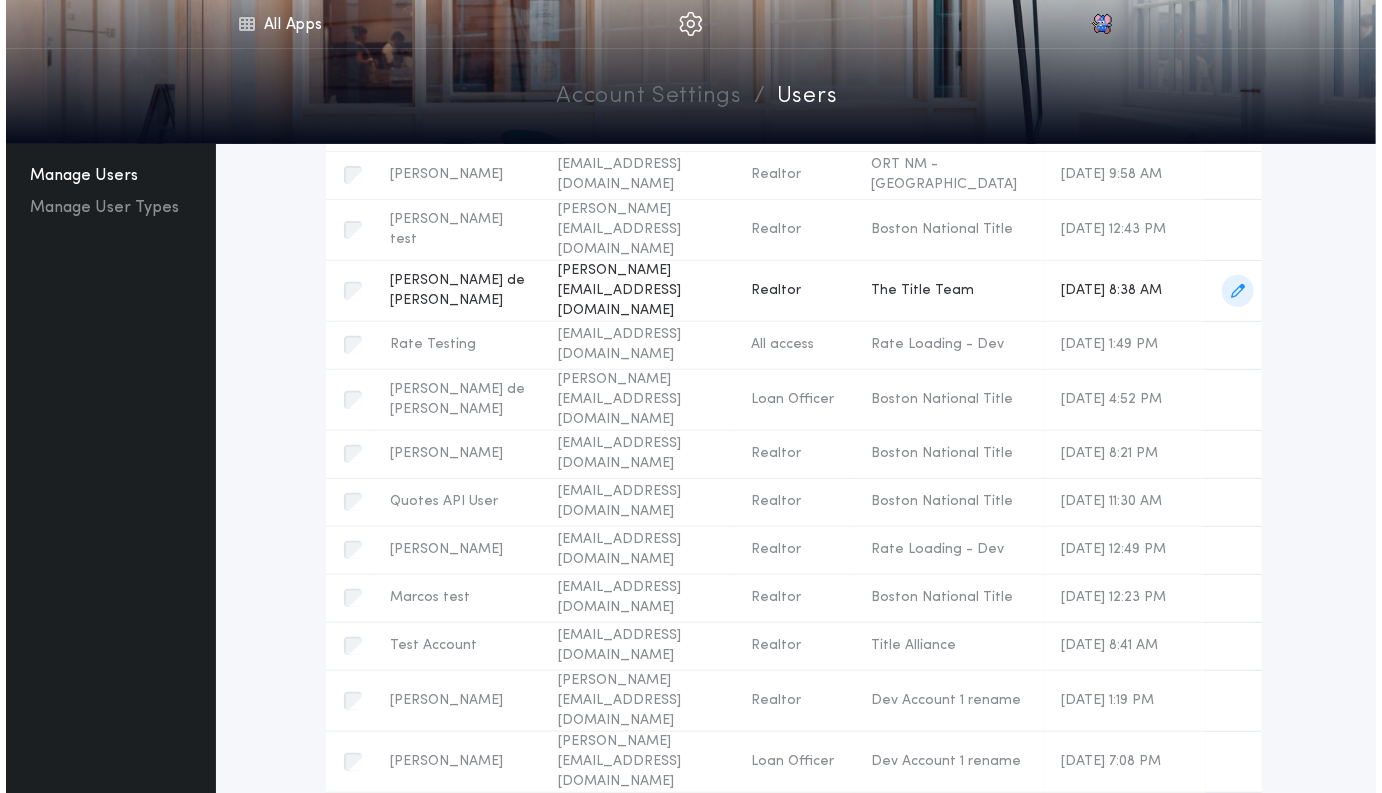 scroll, scrollTop: 0, scrollLeft: 0, axis: both 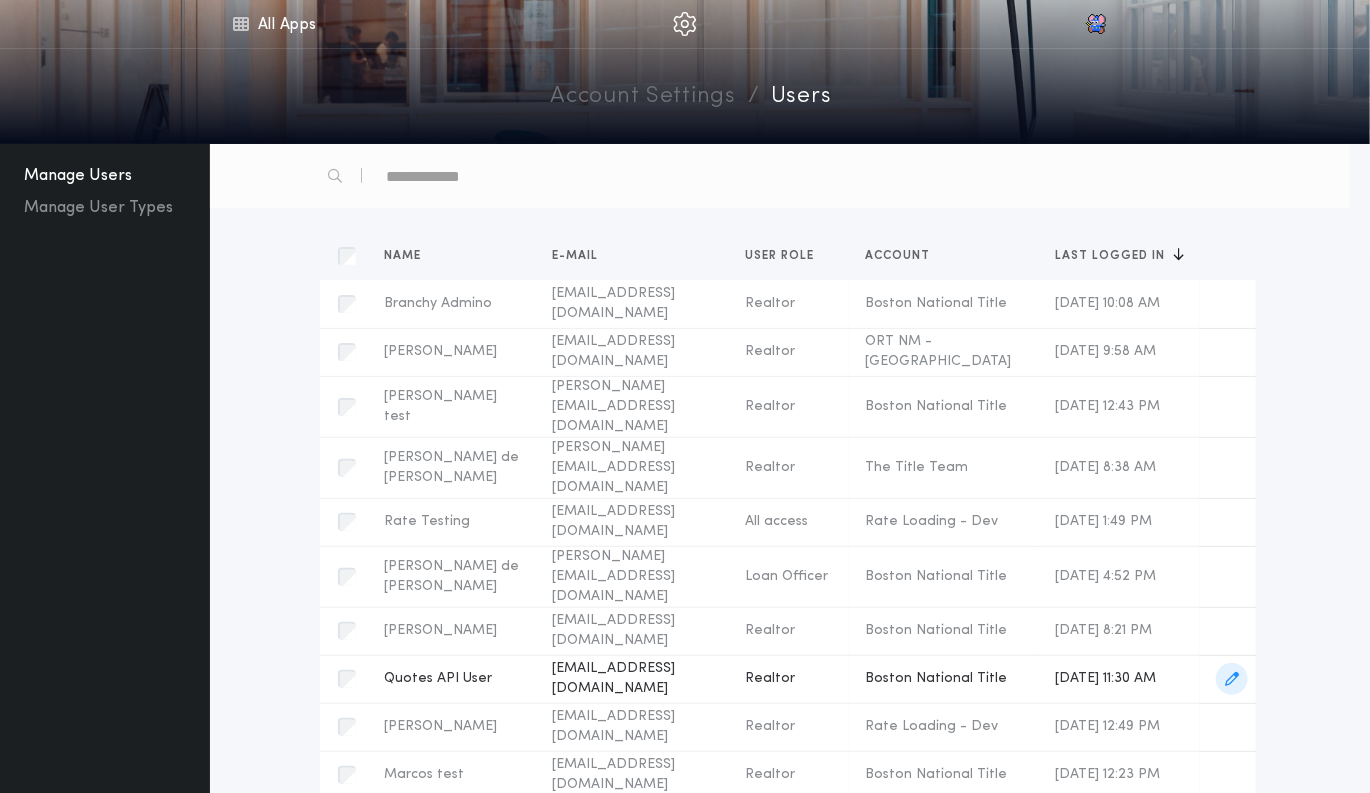 click at bounding box center [1232, 679] 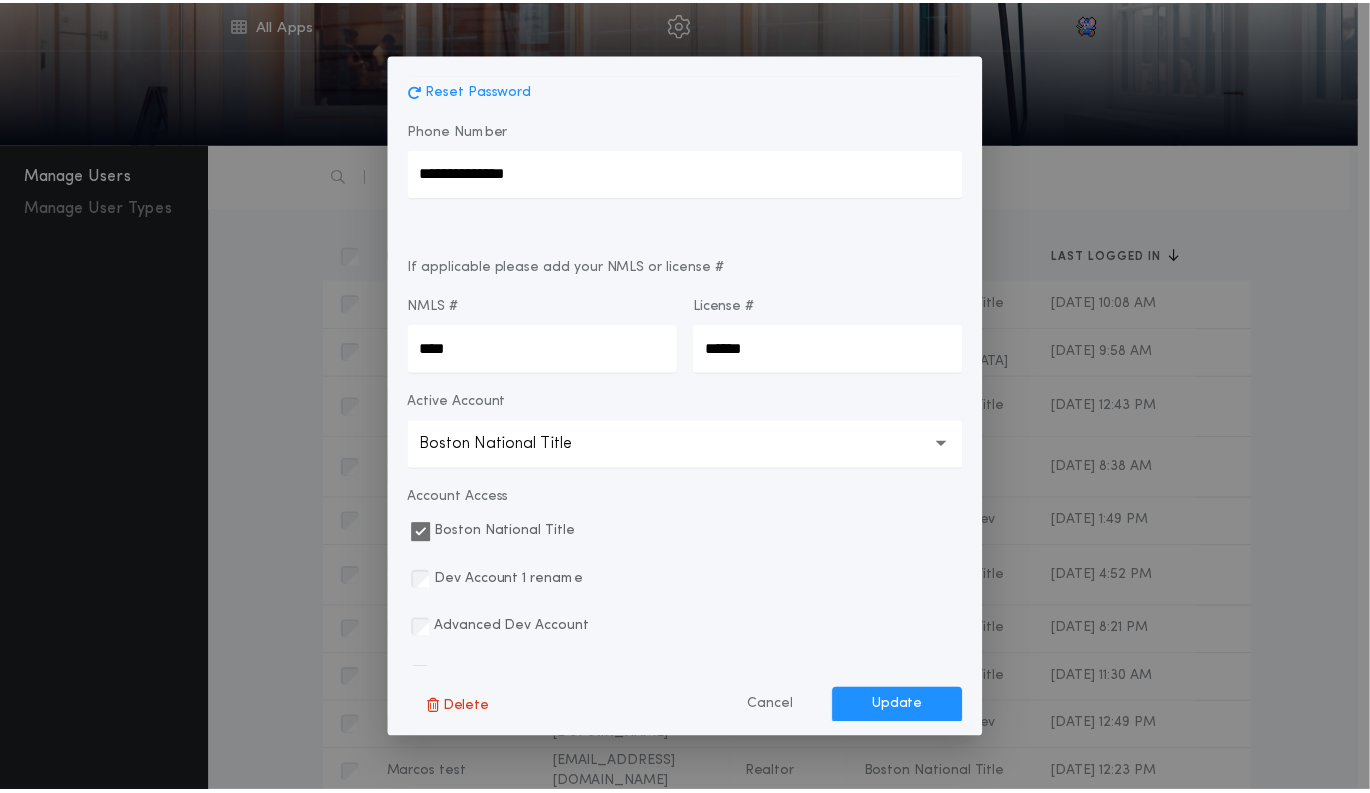scroll, scrollTop: 466, scrollLeft: 0, axis: vertical 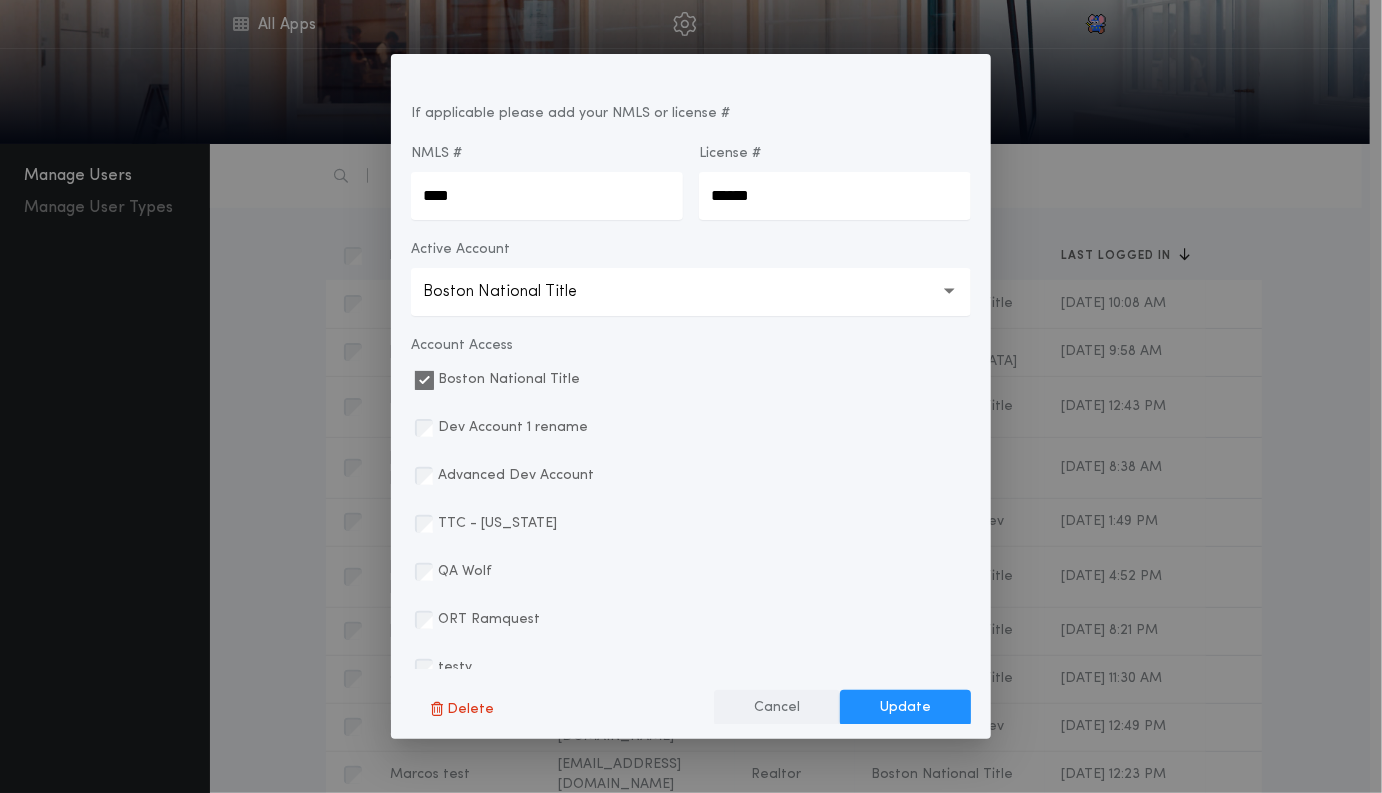 click on "Cancel" at bounding box center [777, 708] 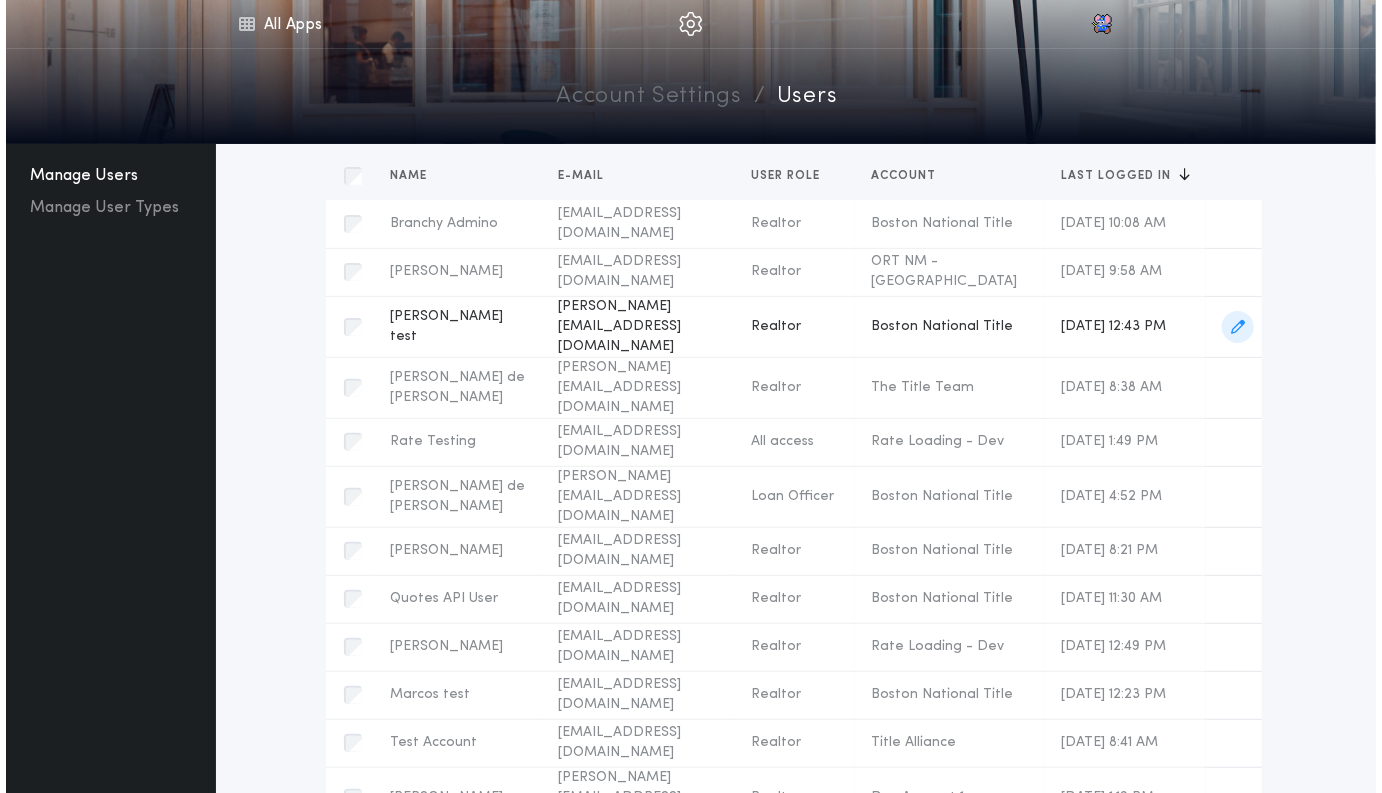 scroll, scrollTop: 148, scrollLeft: 0, axis: vertical 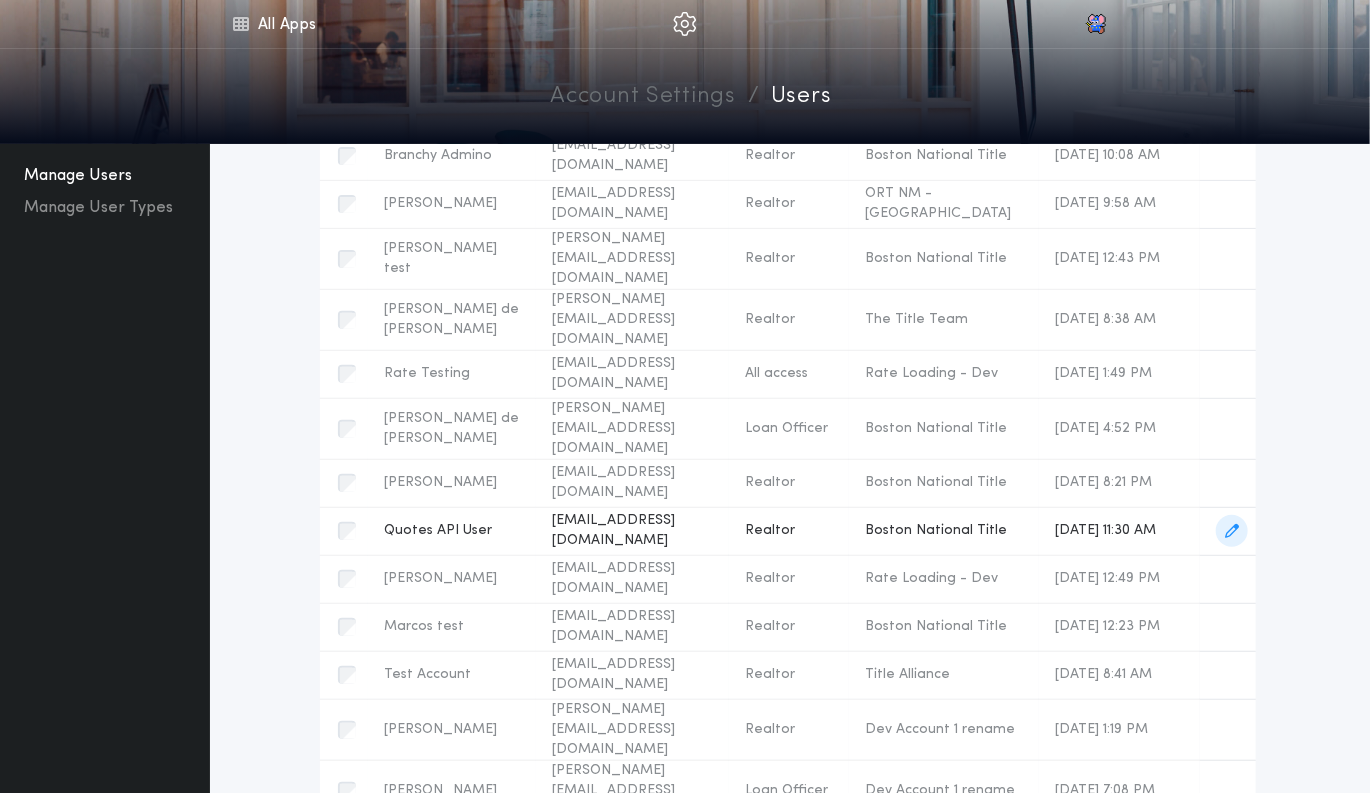 click at bounding box center (1232, 531) 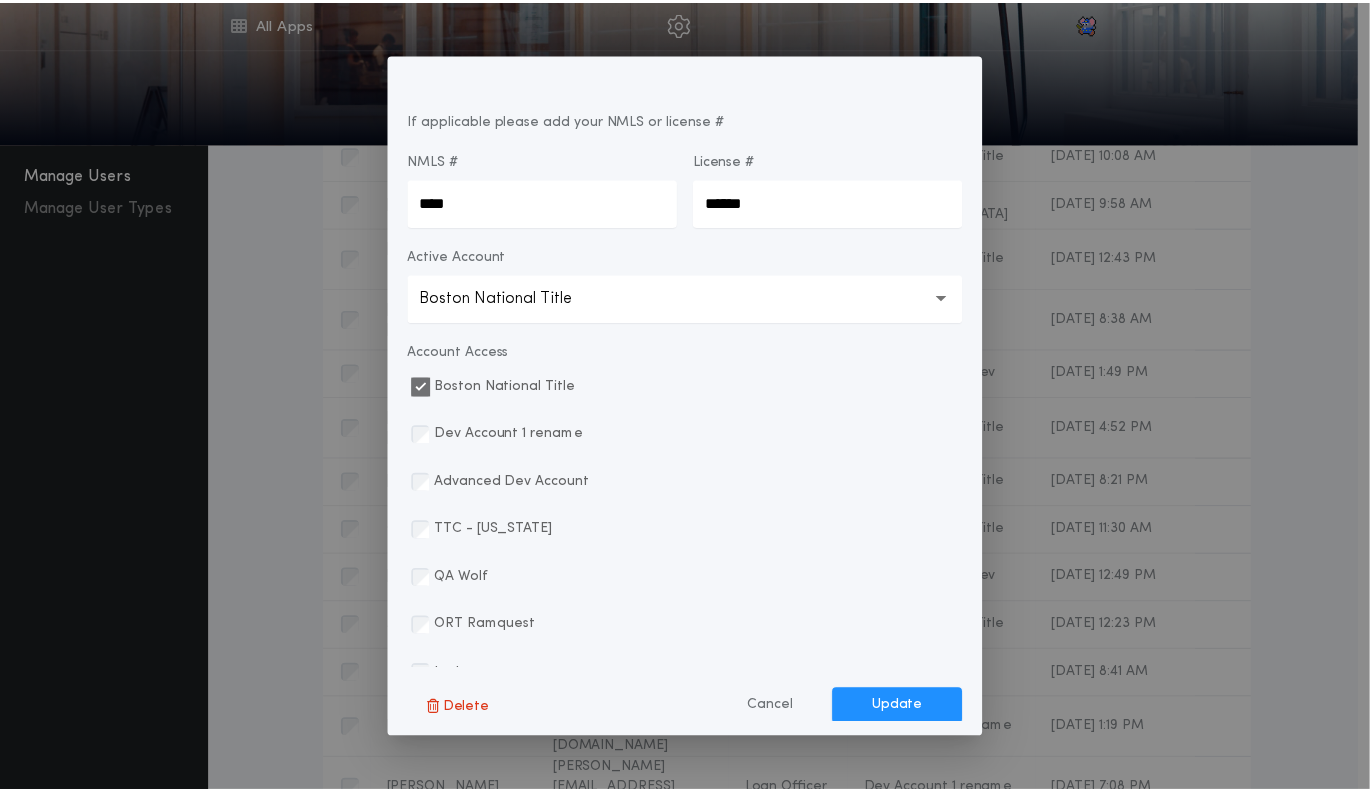 scroll, scrollTop: 499, scrollLeft: 0, axis: vertical 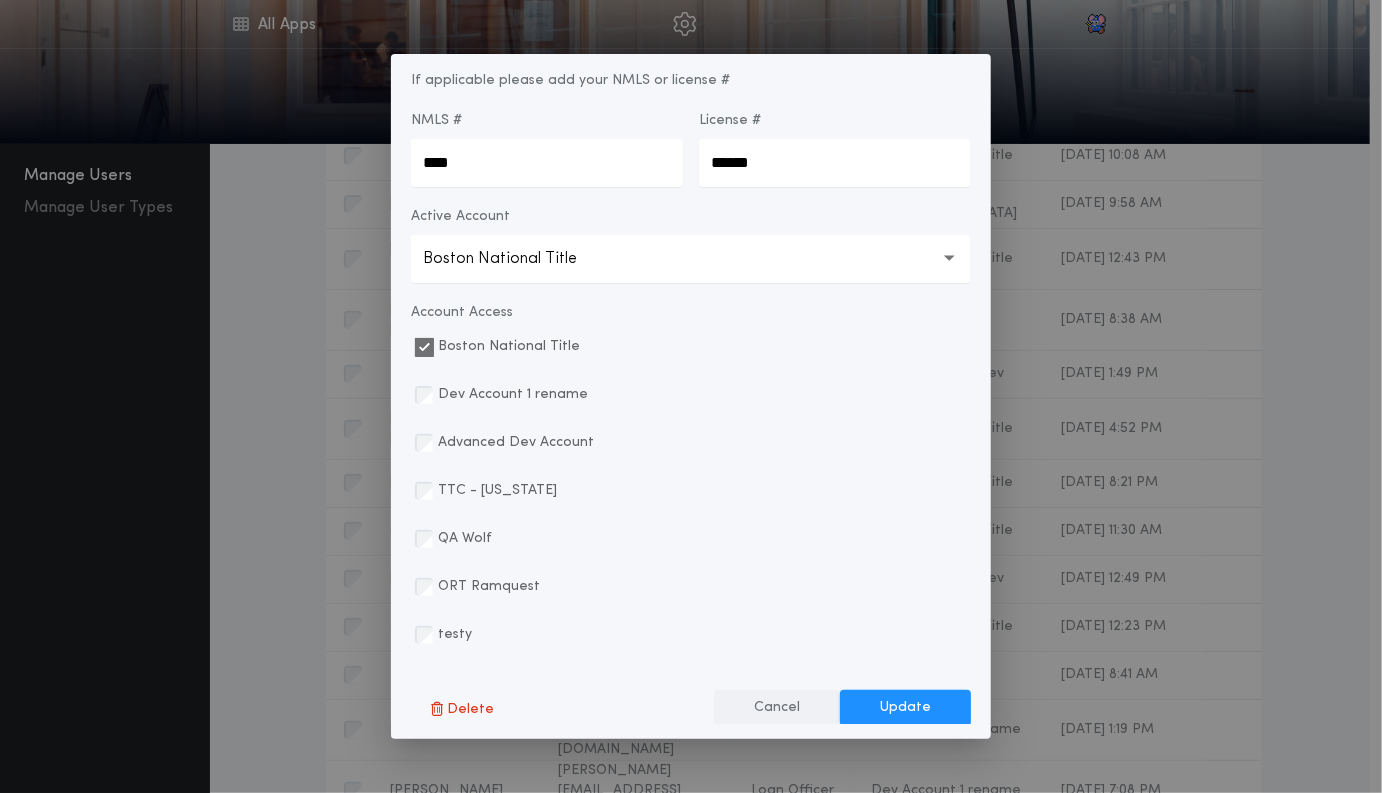click on "Cancel" at bounding box center [777, 708] 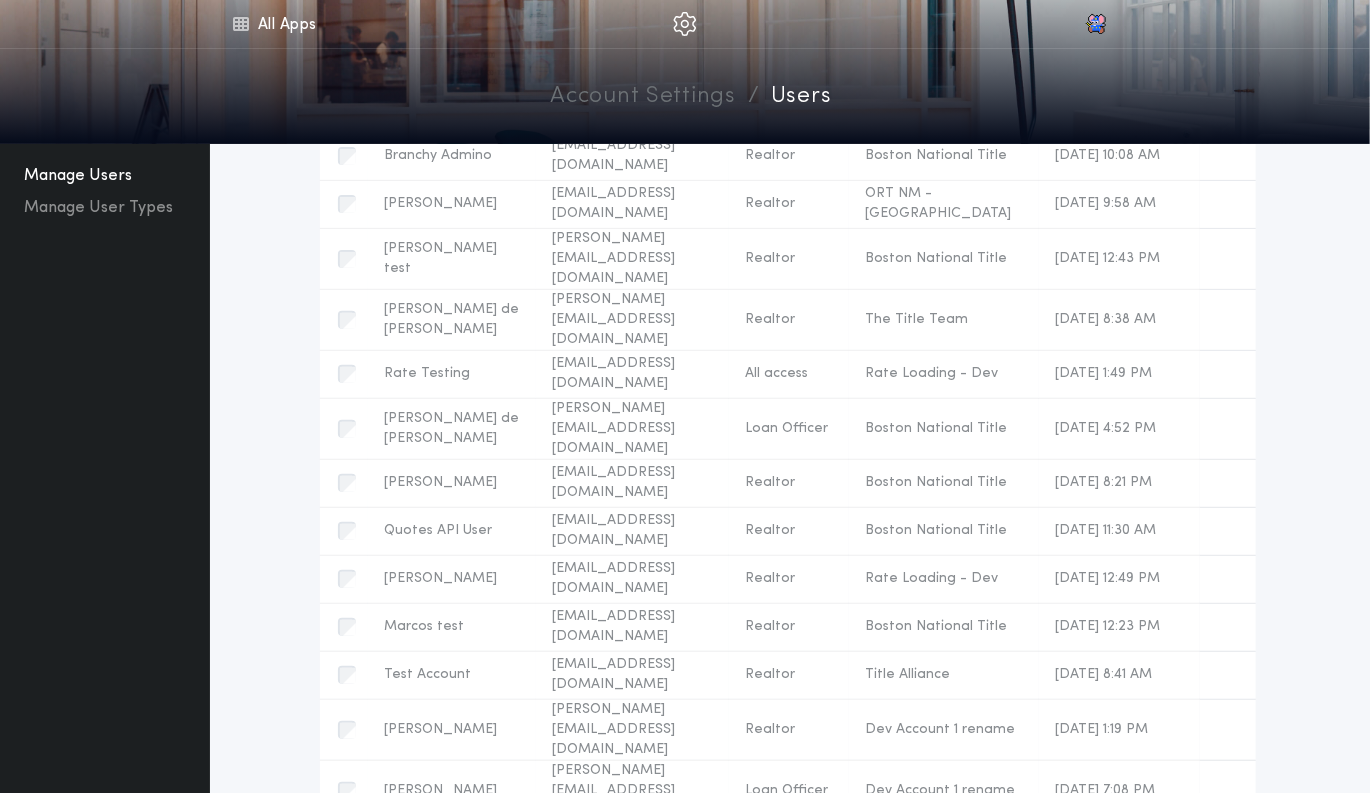 scroll, scrollTop: 0, scrollLeft: 0, axis: both 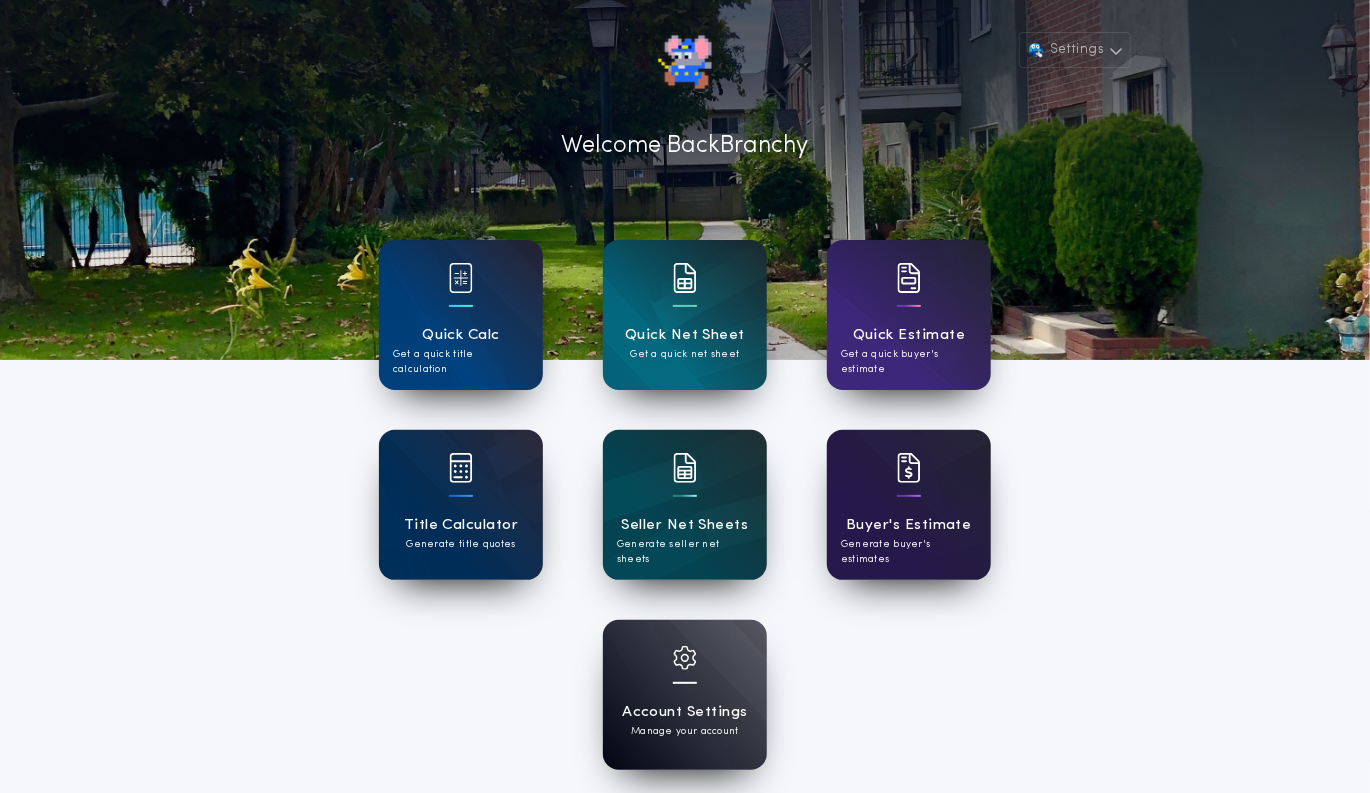 click on "Buyer's Estimate Generate buyer's estimates" at bounding box center (909, 505) 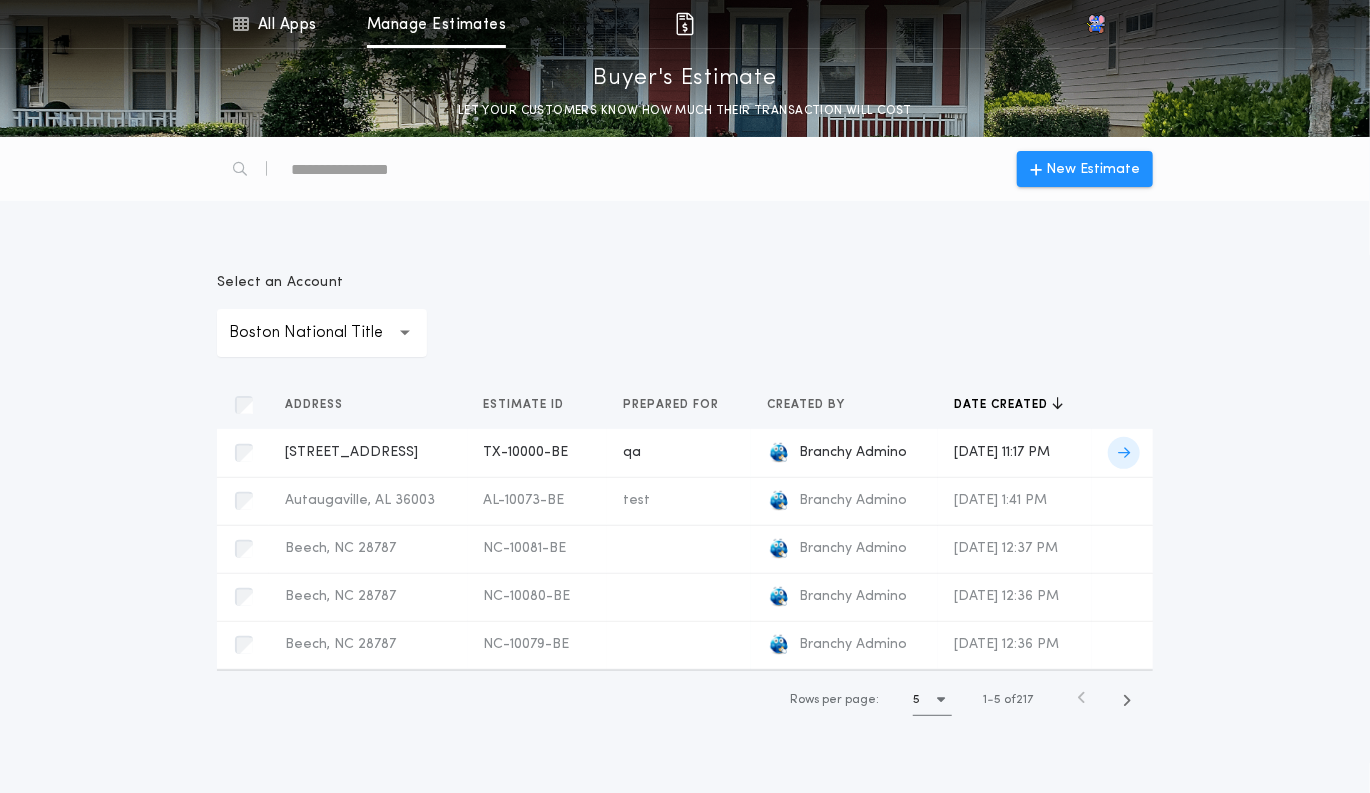 click on "[STREET_ADDRESS]" at bounding box center (351, 452) 